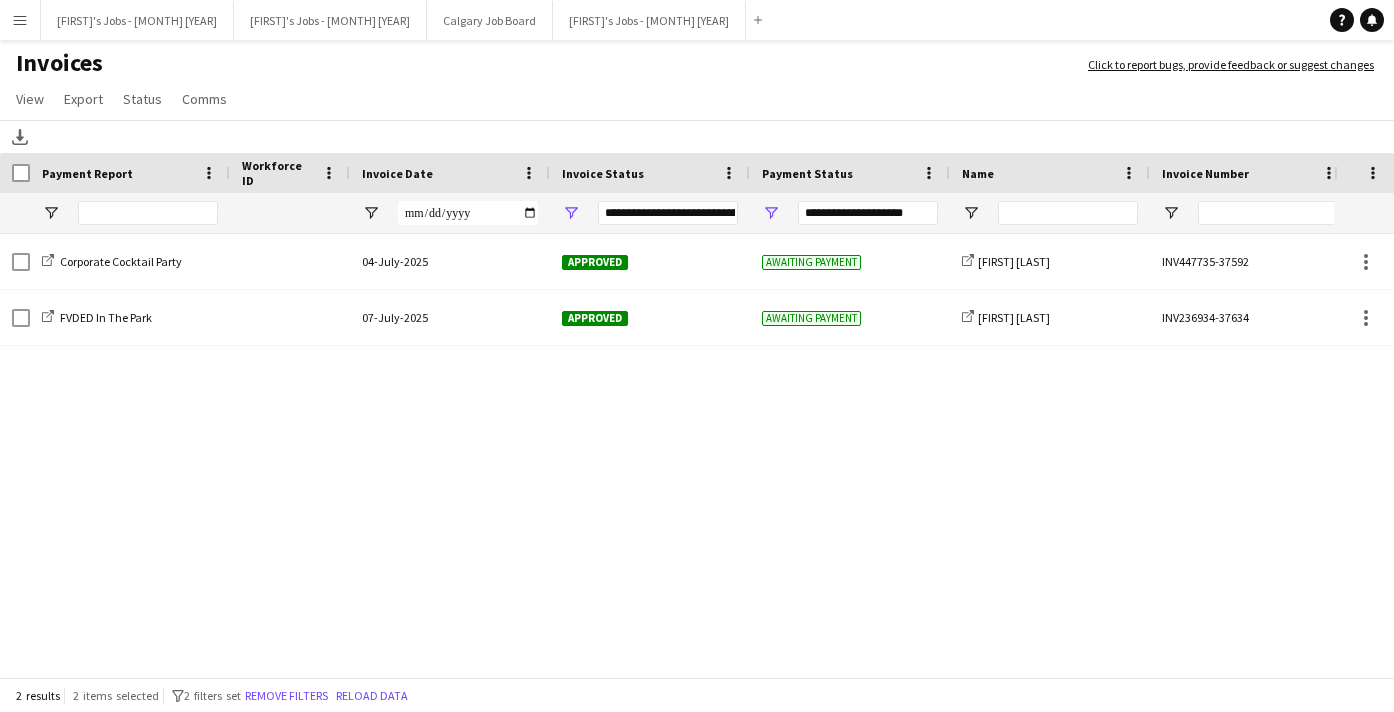 scroll, scrollTop: 0, scrollLeft: 0, axis: both 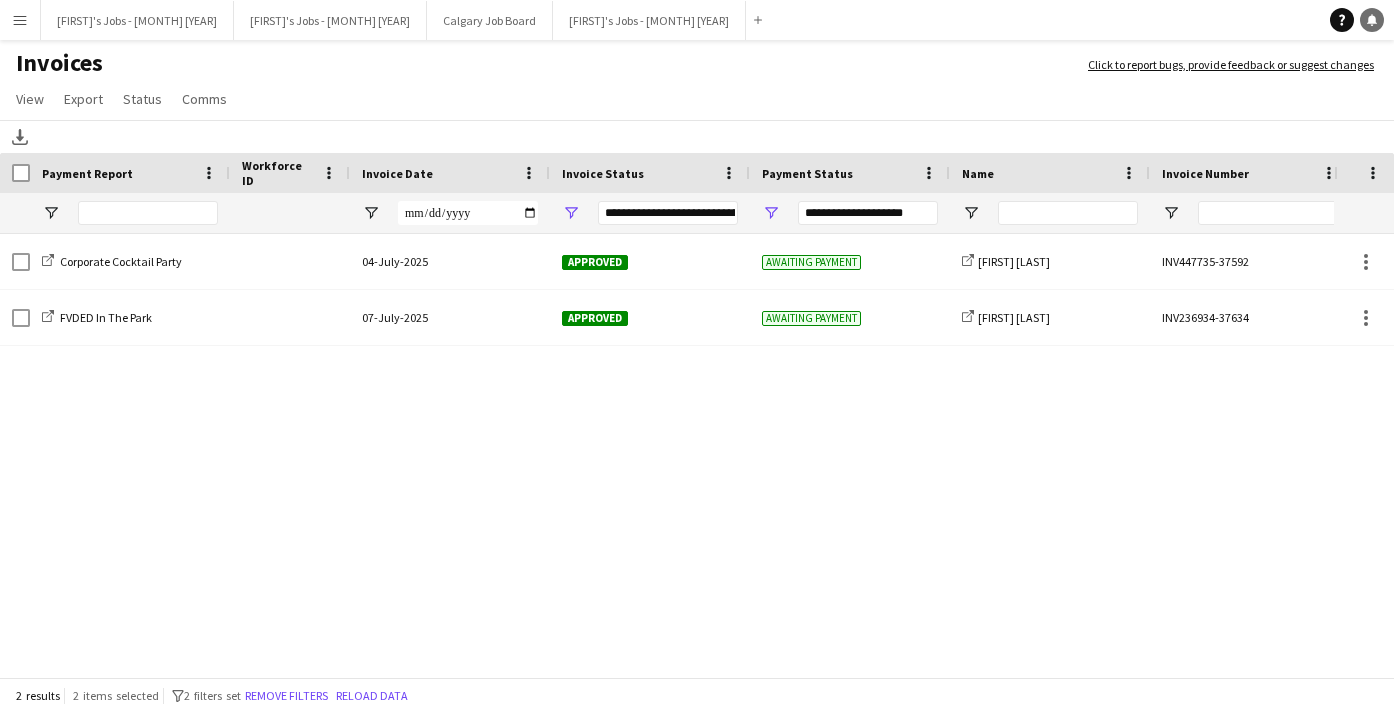 click 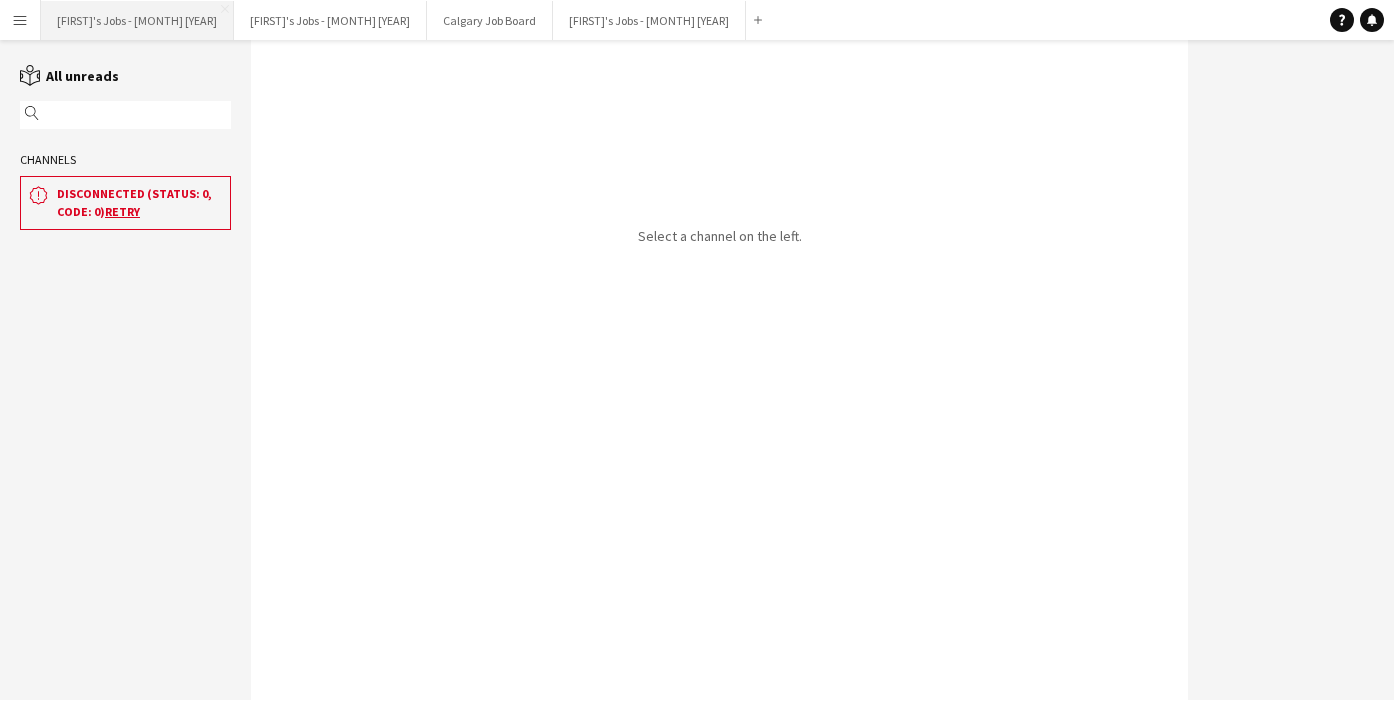 click on "[FIRST]'s Jobs - [MONTH] [YEAR]
Close" at bounding box center [137, 20] 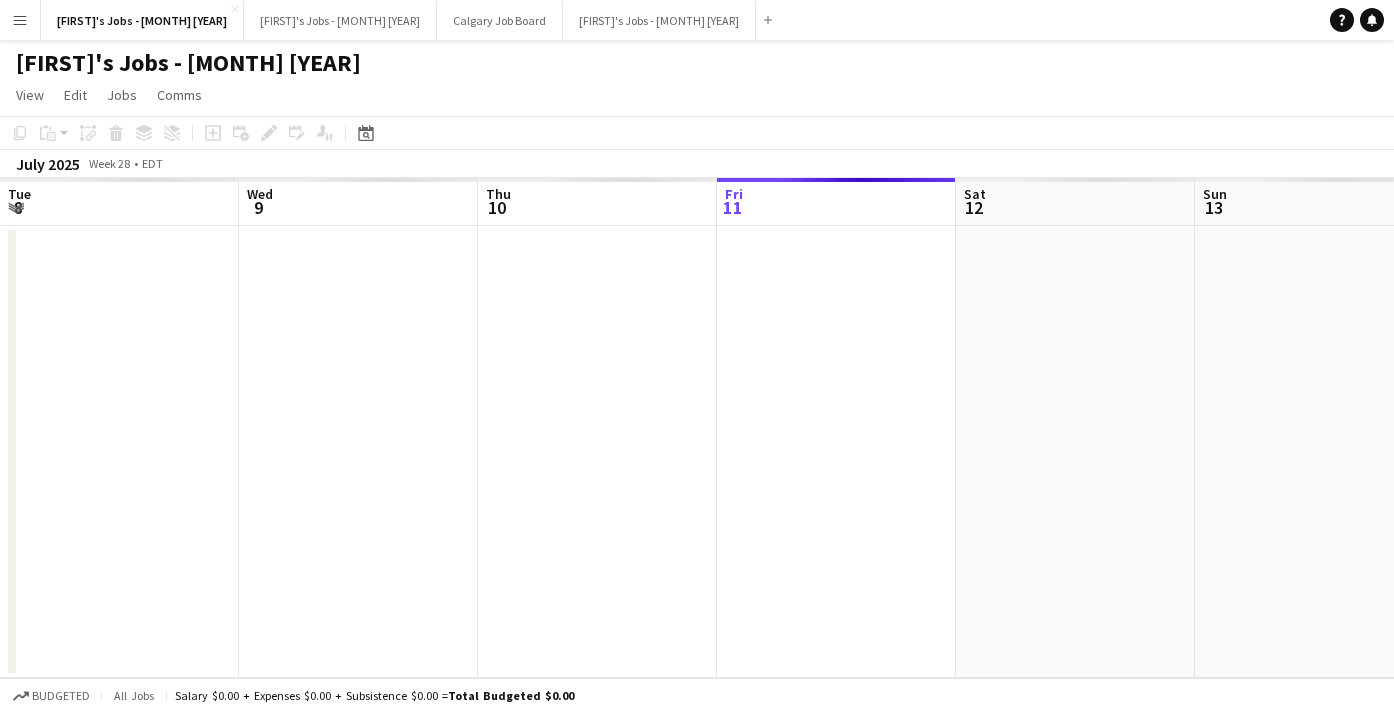 scroll, scrollTop: 0, scrollLeft: 478, axis: horizontal 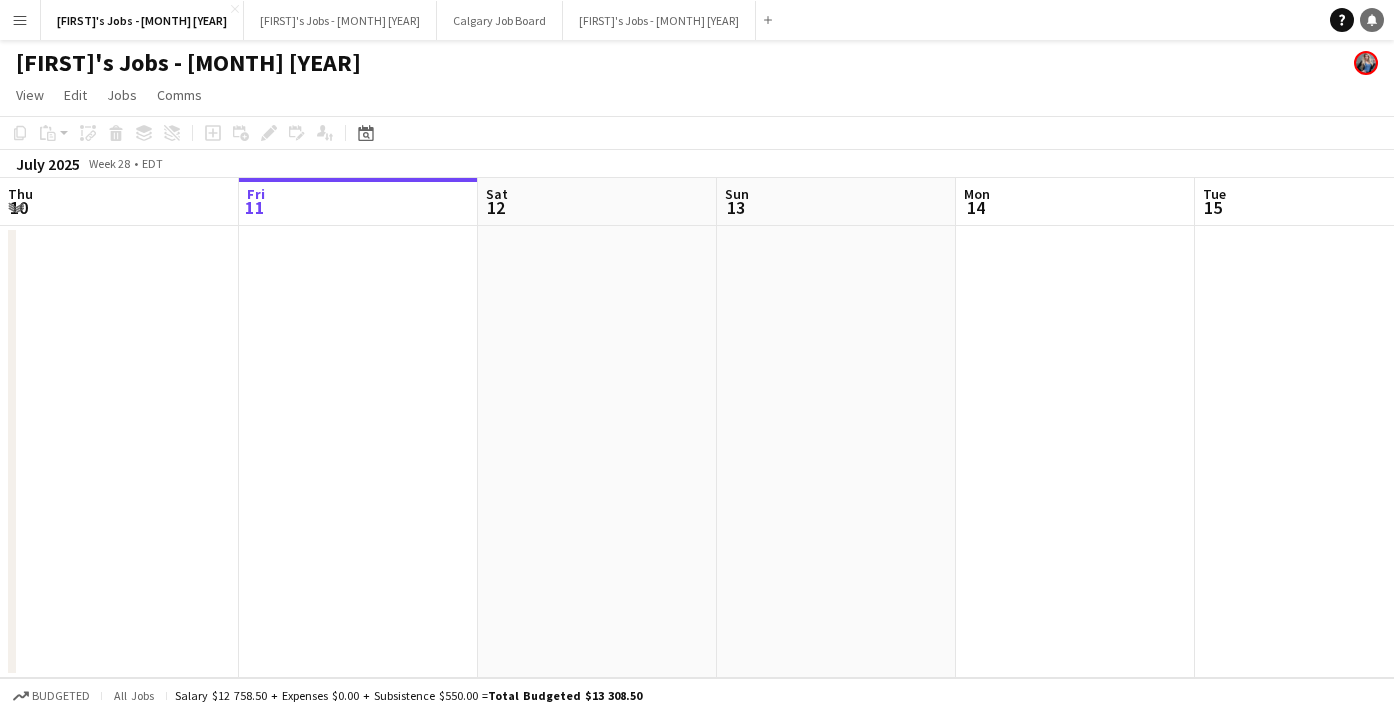 click on "Notifications" at bounding box center [1372, 20] 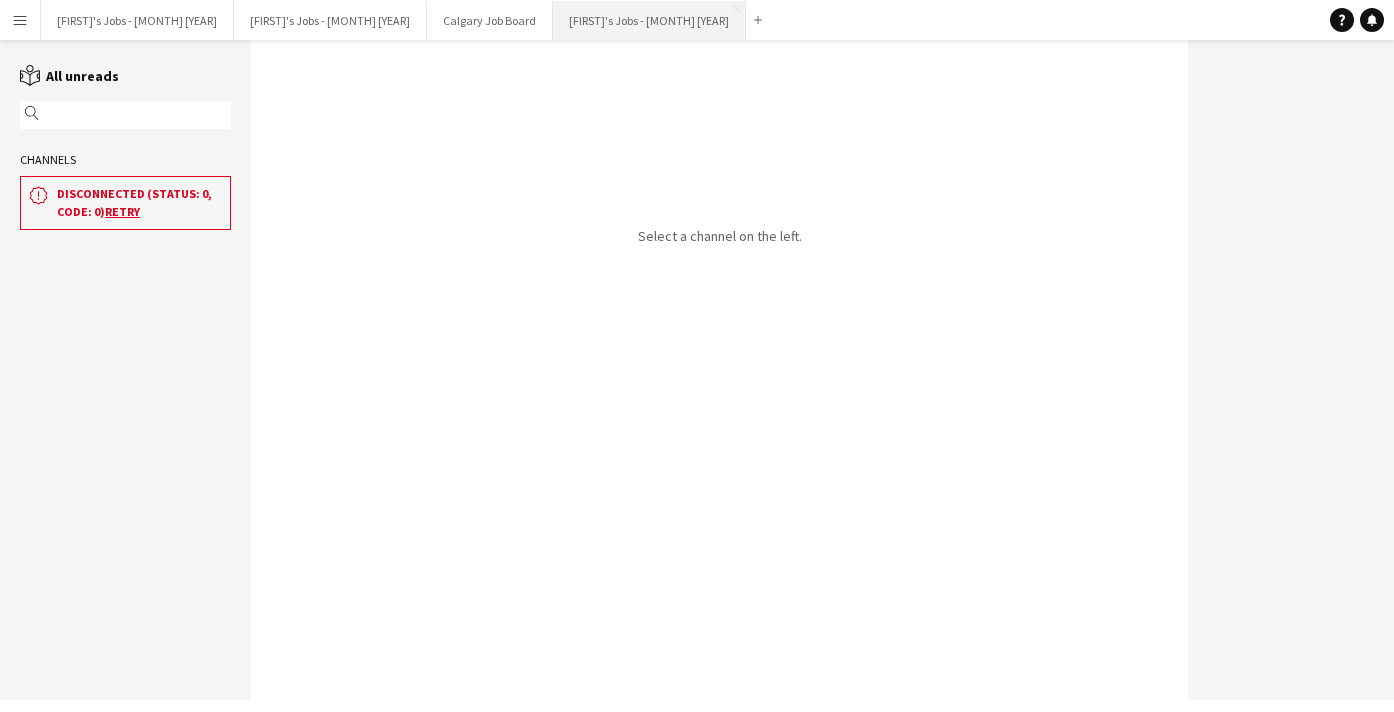 click on "[FIRST]'s Jobs - [MONTH] [YEAR]
Close" at bounding box center (649, 20) 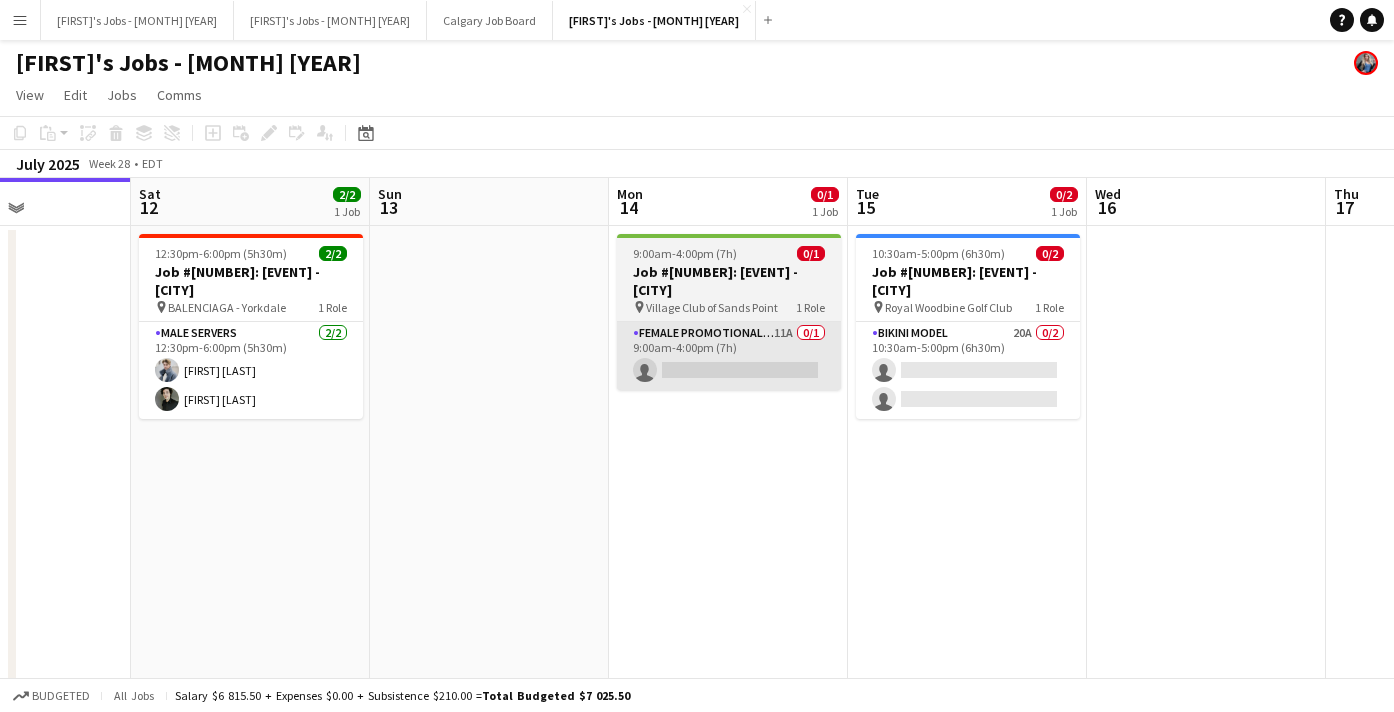 scroll, scrollTop: 0, scrollLeft: 684, axis: horizontal 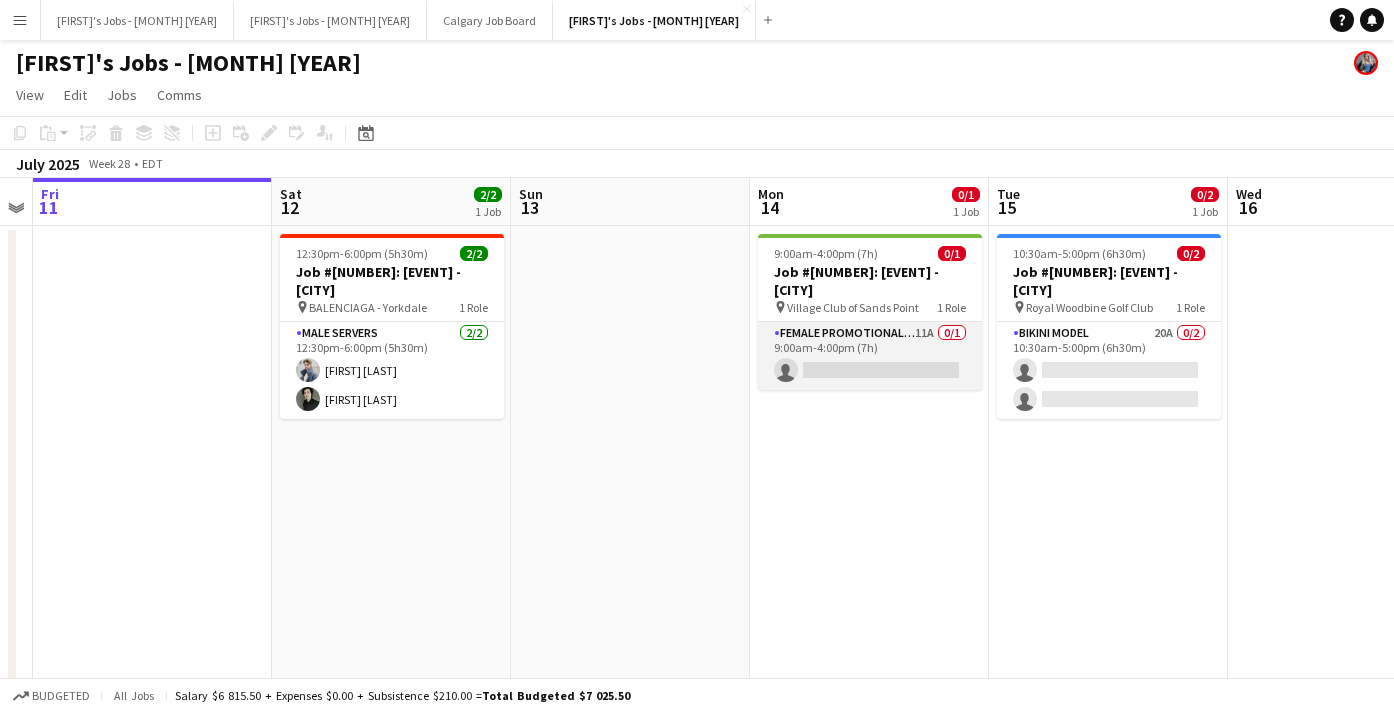 click on "Female Promotional Model   11A   0/1   9:00am-4:00pm (7h)
single-neutral-actions" at bounding box center [870, 356] 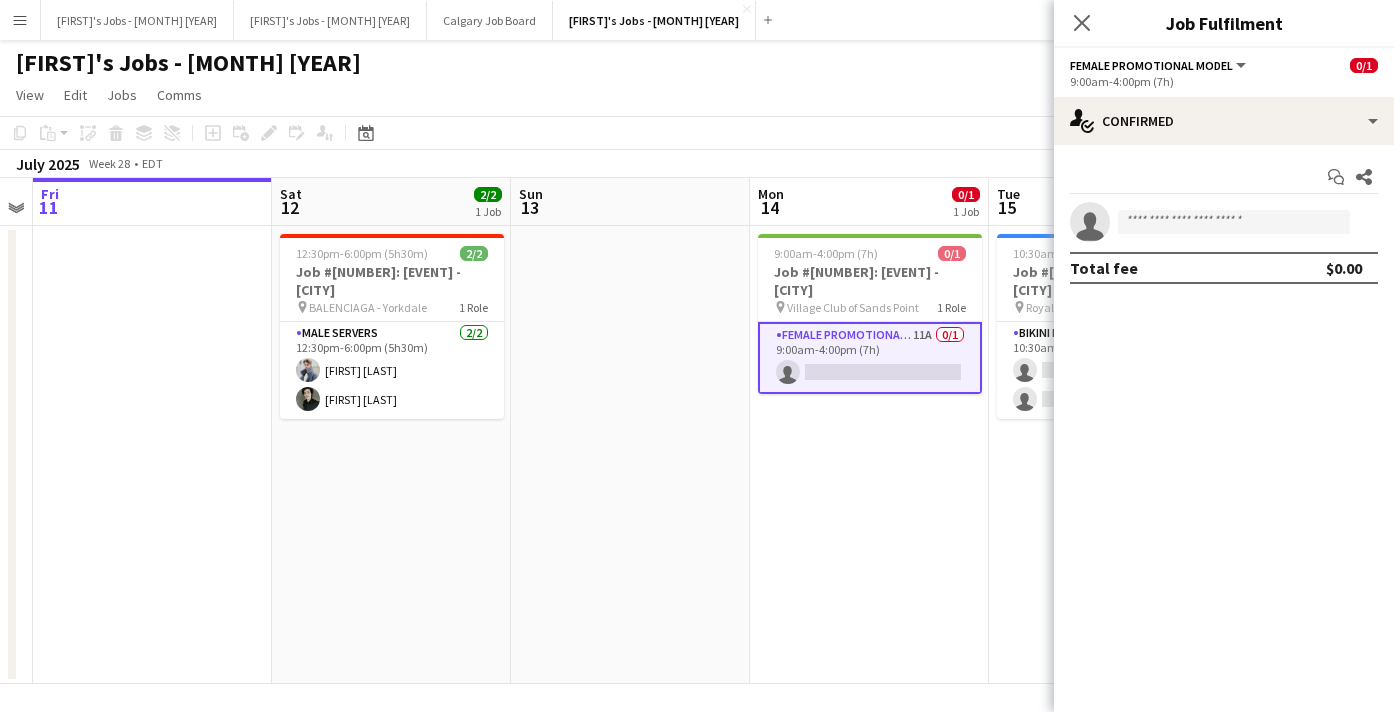 click on "Copy
Paste
Paste
Command
V Paste with crew
Command
Shift
V
Paste linked Job
Delete
Group
Ungroup
Add job
Add linked Job
Edit
Edit linked Job
Applicants
Date picker
JUL 2025 JUL 2025 Monday M Tuesday T Wednesday W Thursday T Friday F Saturday S Sunday S  JUL      1   2   3   4   5   6   7   8   9   10   11   12   13   14   15   16   17   18   19   20   21   22   23   24" 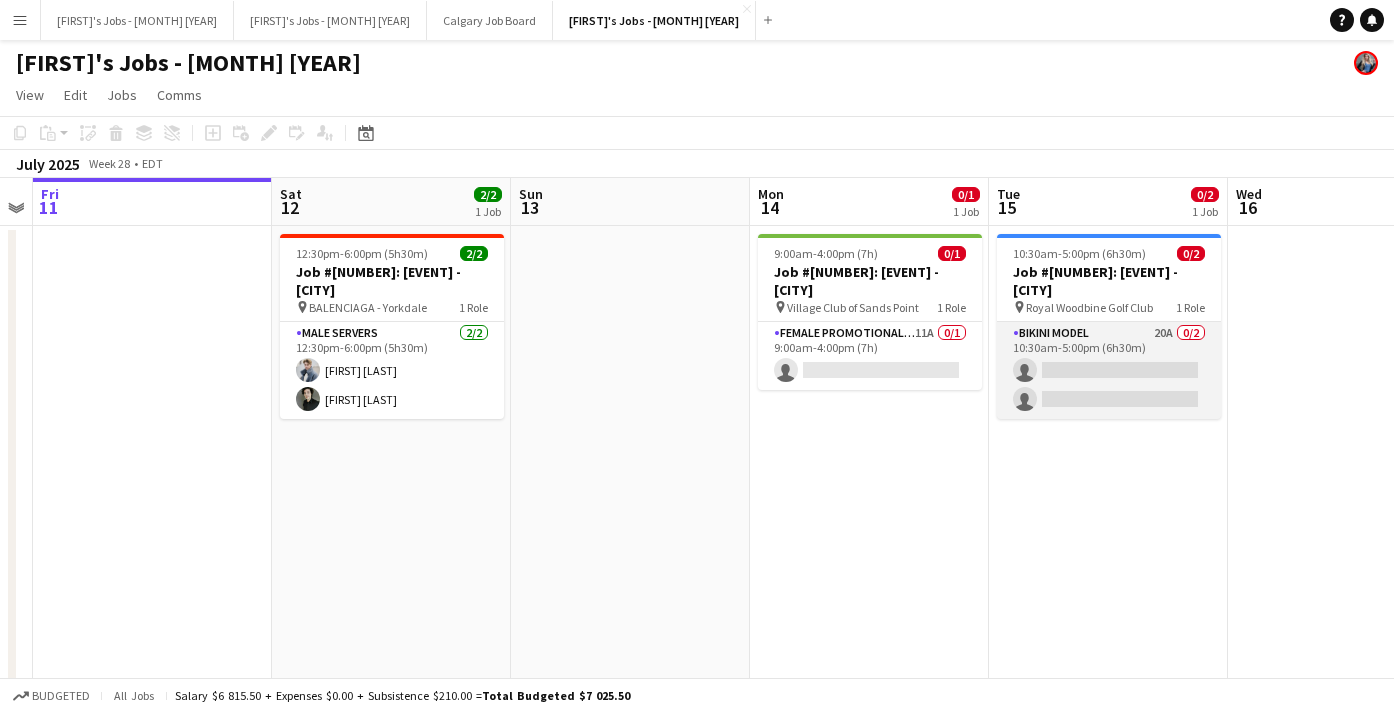 click on "Bikini Model    20A   0/2   10:30am-5:00pm (6h30m)
single-neutral-actions
single-neutral-actions" at bounding box center [1109, 370] 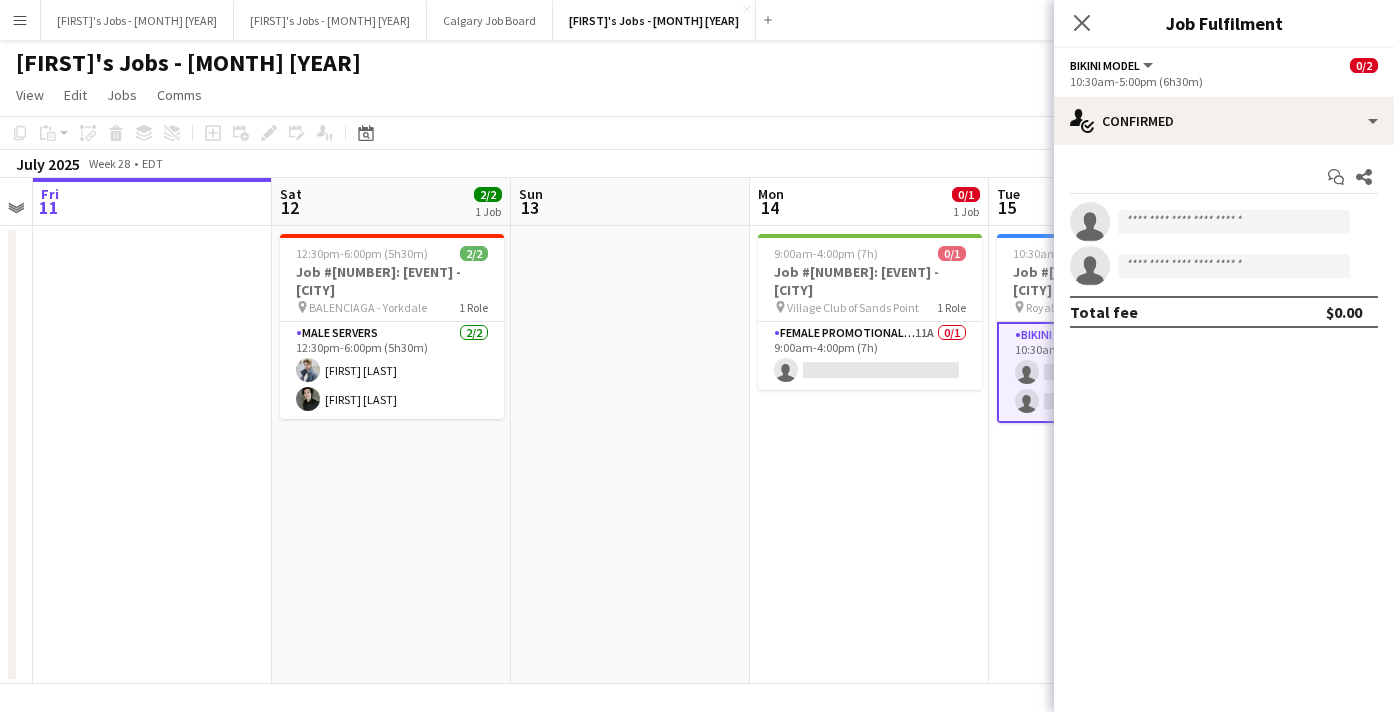 click on "Copy
Paste
Paste
Command
V Paste with crew
Command
Shift
V
Paste linked Job
Delete
Group
Ungroup
Add job
Add linked Job
Edit
Edit linked Job
Applicants
Date picker
JUL 2025 JUL 2025 Monday M Tuesday T Wednesday W Thursday T Friday F Saturday S Sunday S  JUL      1   2   3   4   5   6   7   8   9   10   11   12   13   14   15   16   17   18   19   20   21   22   23   24" 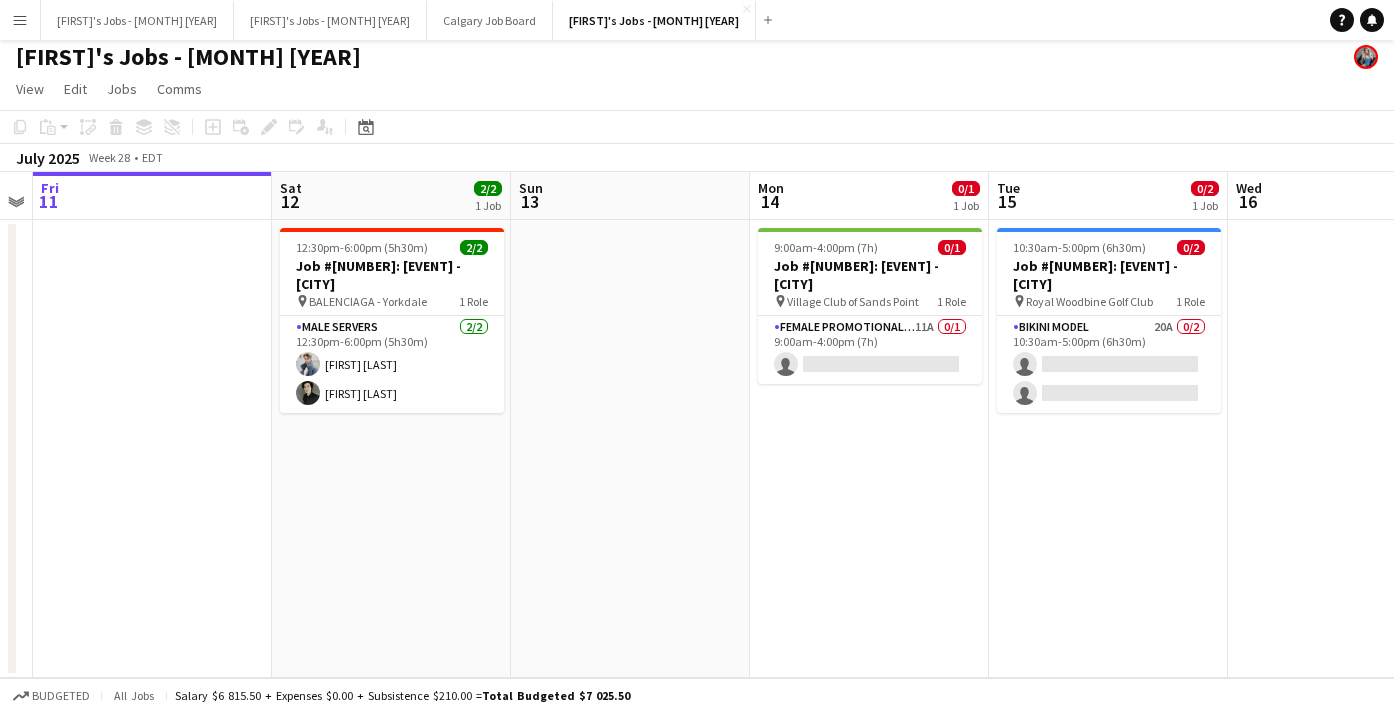 scroll, scrollTop: 6, scrollLeft: 0, axis: vertical 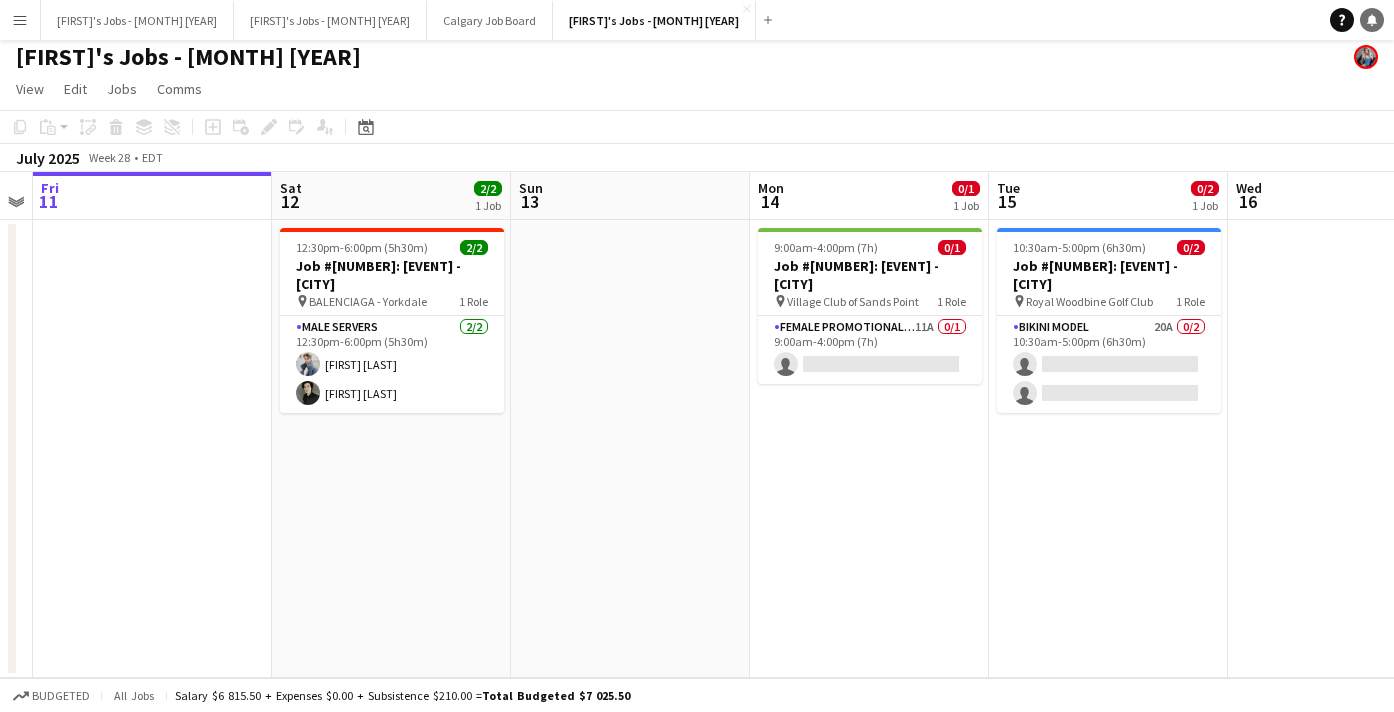 click 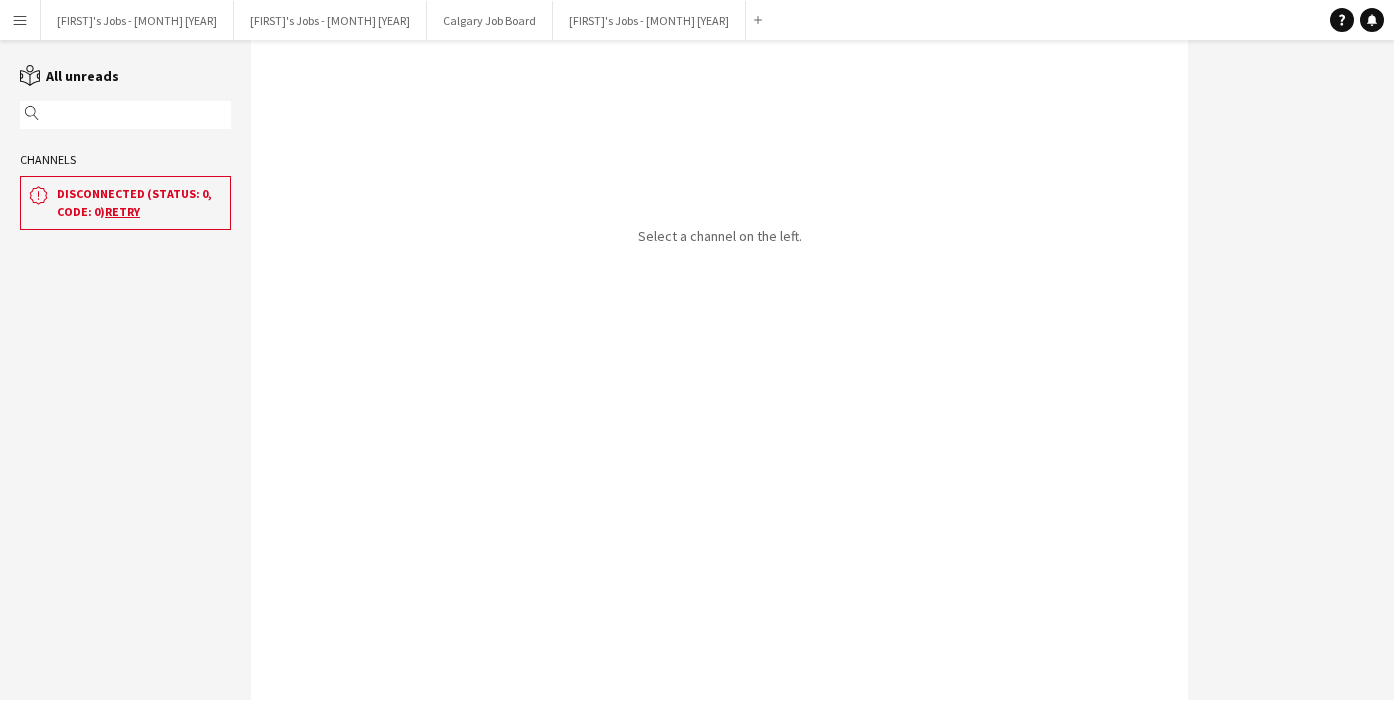 scroll, scrollTop: 0, scrollLeft: 0, axis: both 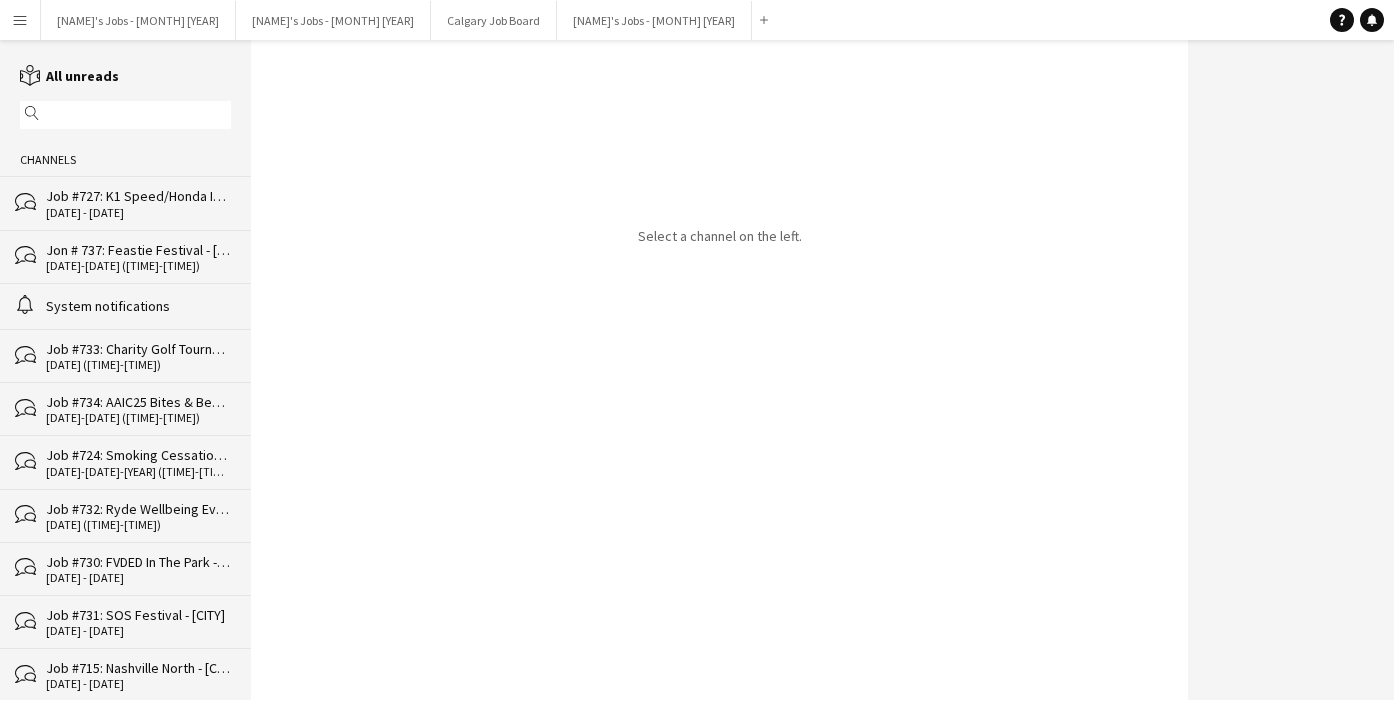 click on "[FIRST]'s Jobs - [MONTH] [YEAR]
Close" at bounding box center [654, 20] 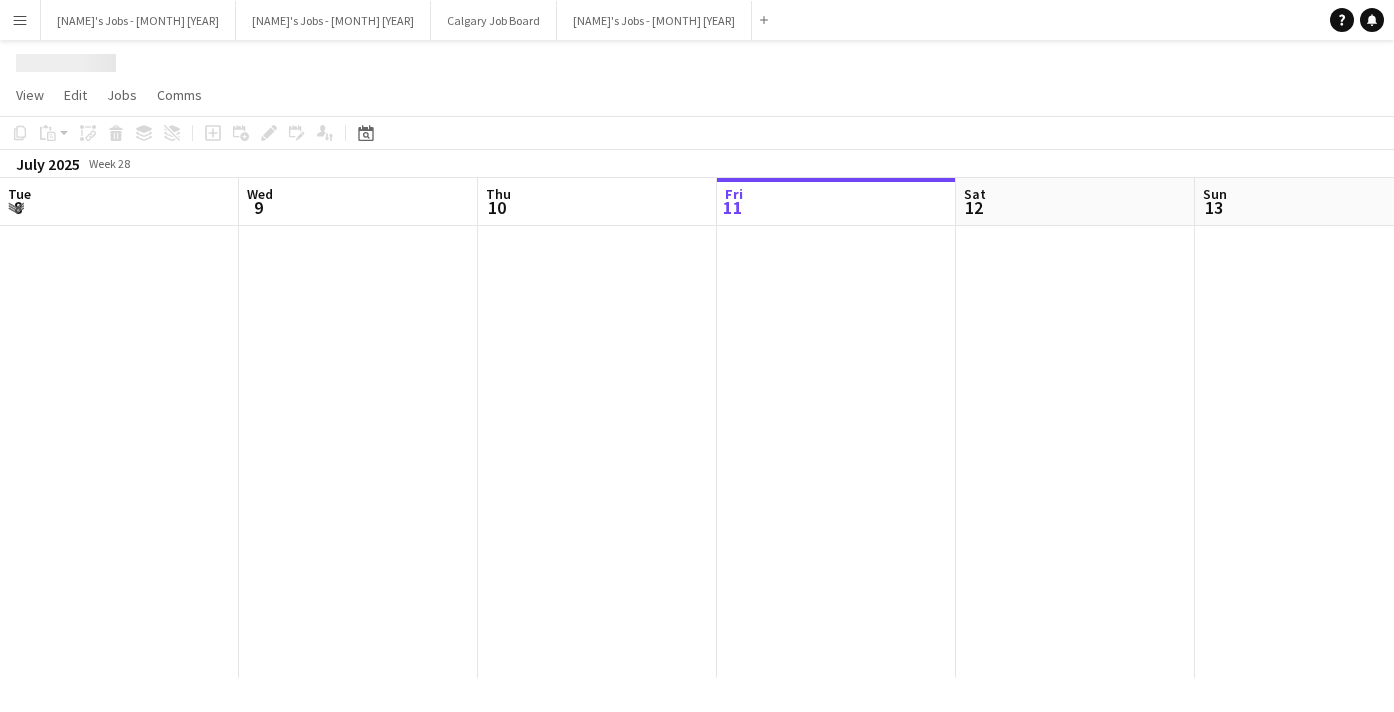 scroll, scrollTop: 0, scrollLeft: 478, axis: horizontal 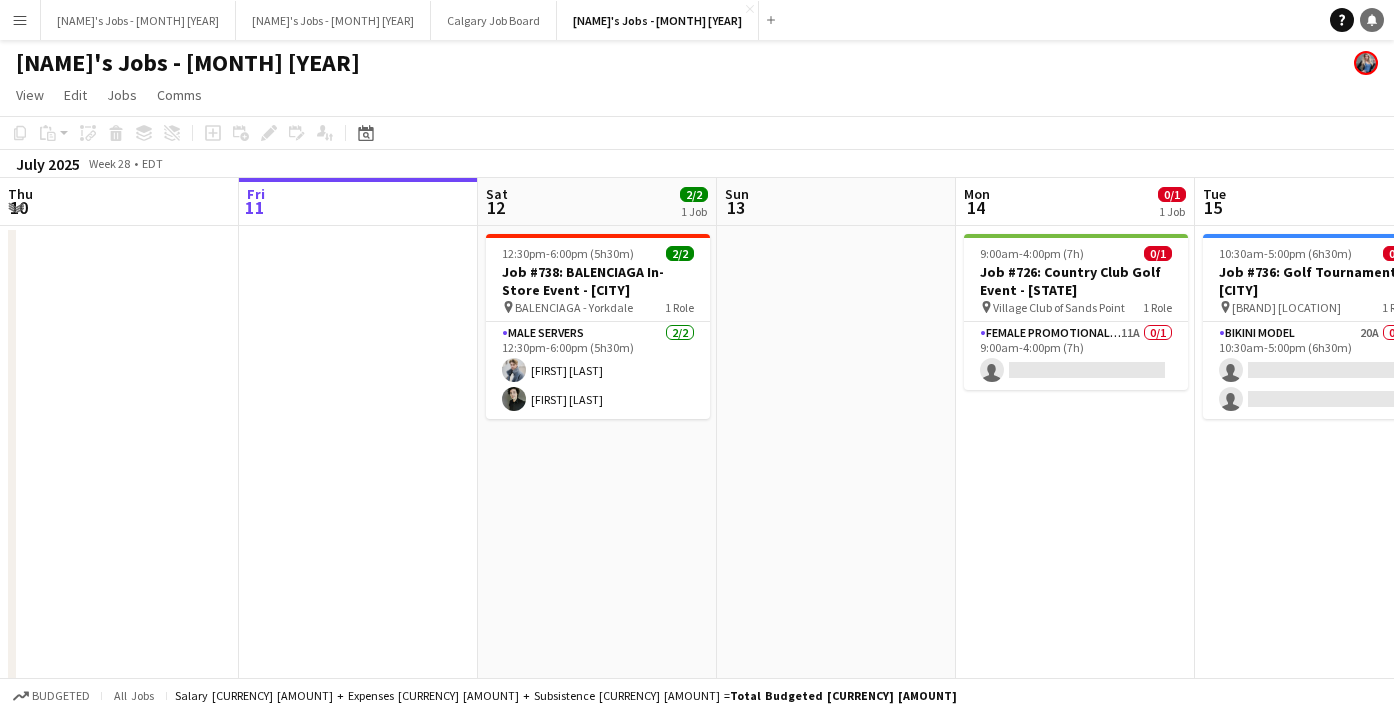 click on "Notifications" 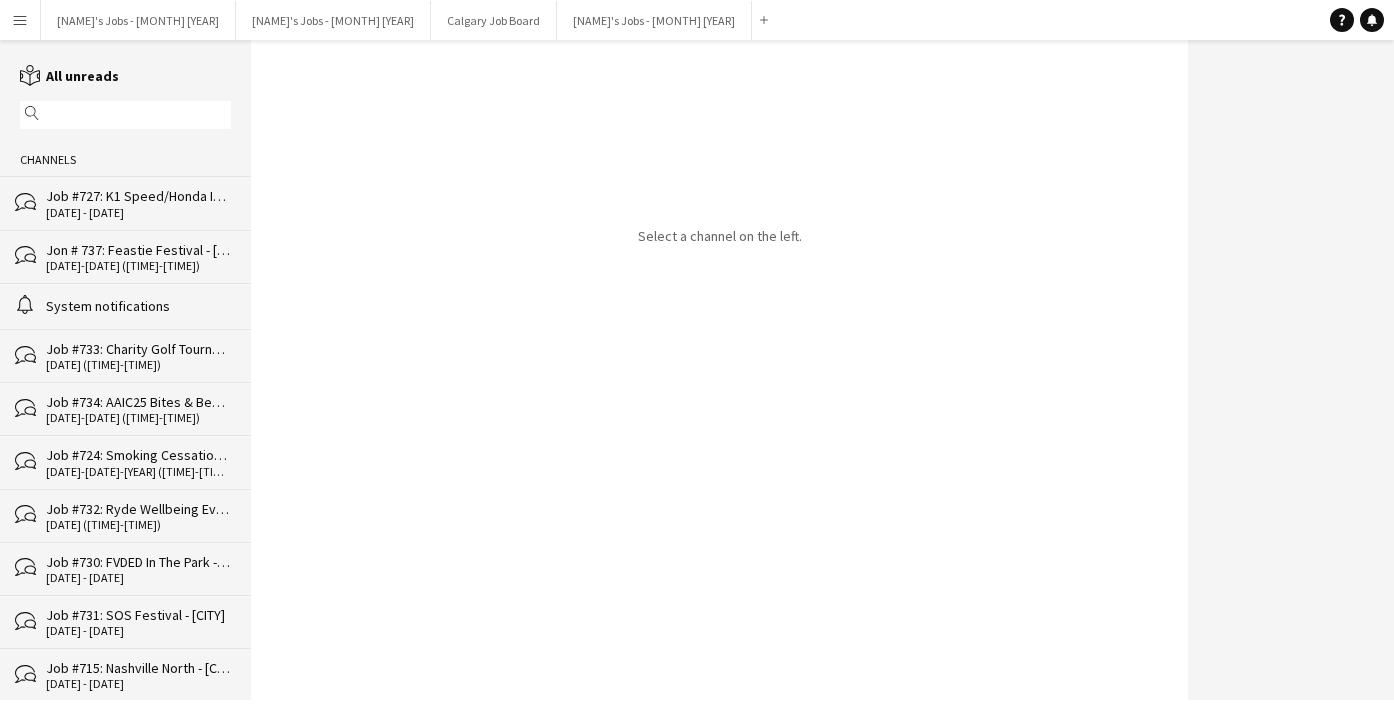 click on "[DATE]-[DATE] ([TIME]-[TIME])" 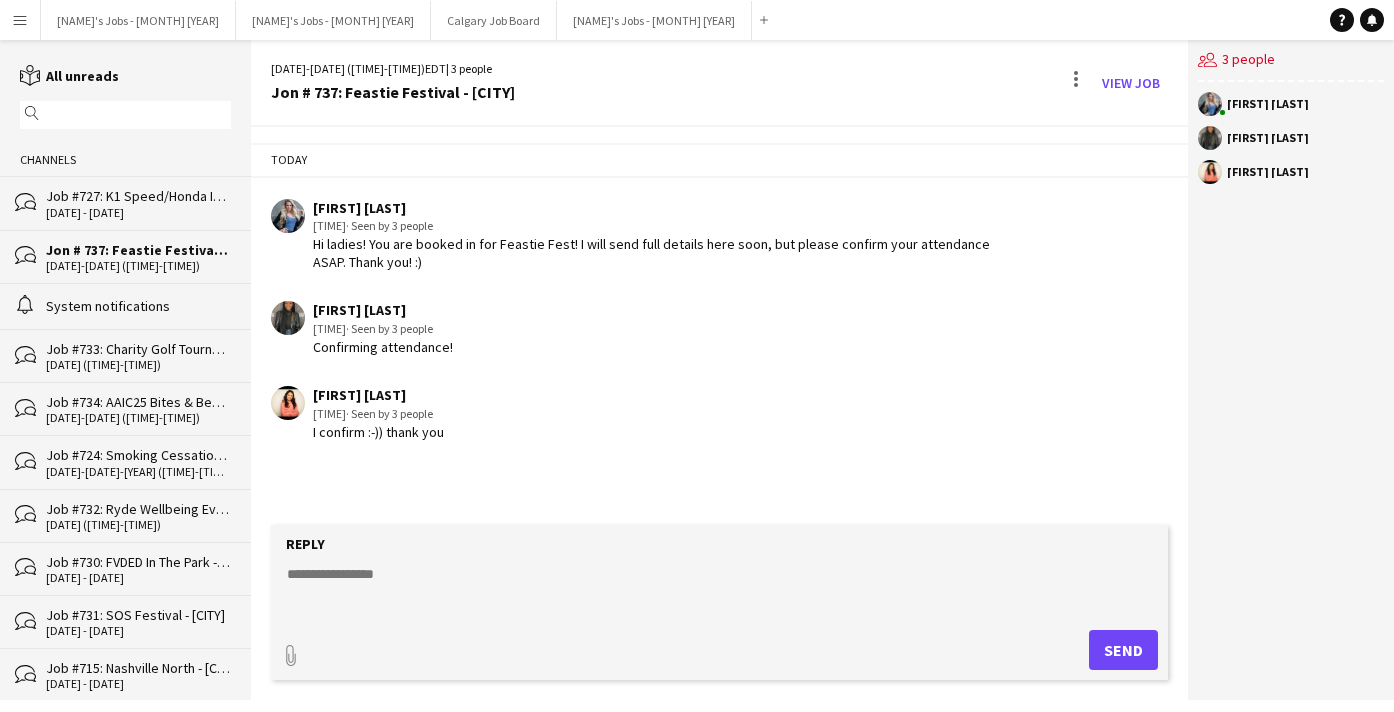 click 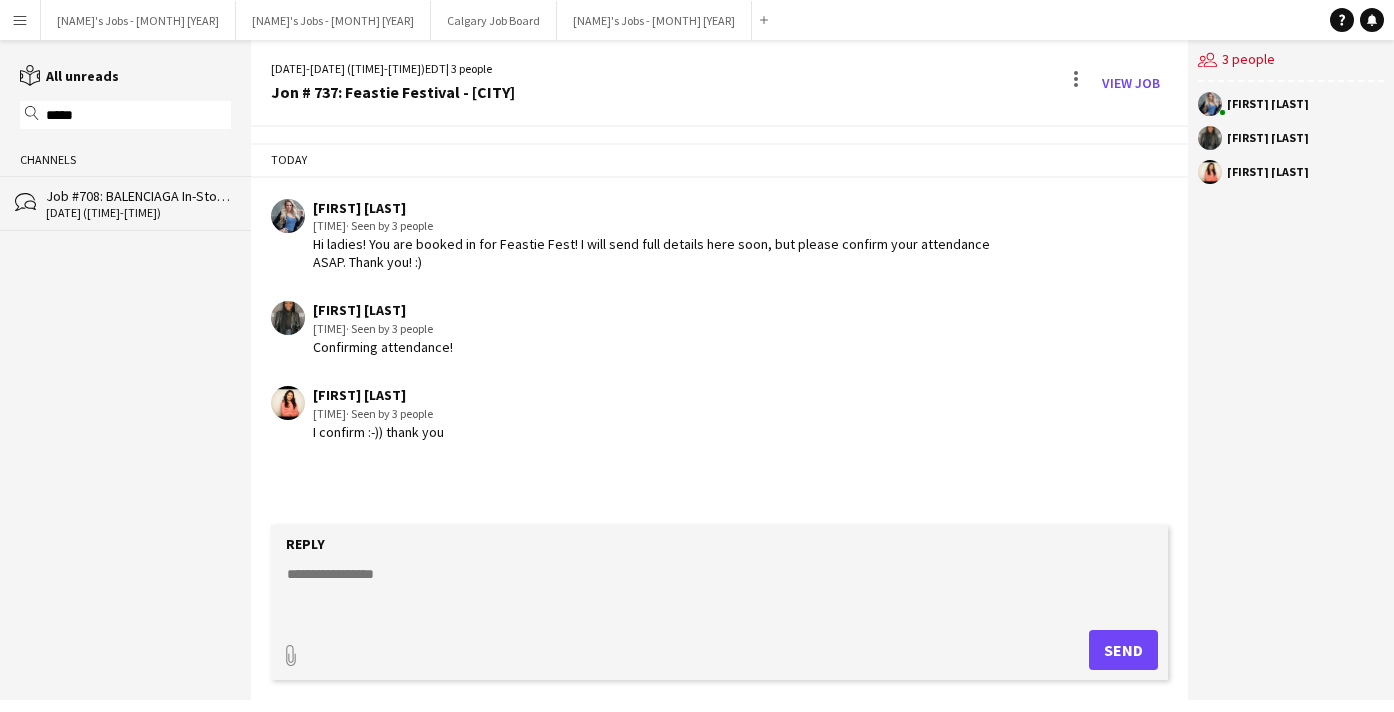 type on "*****" 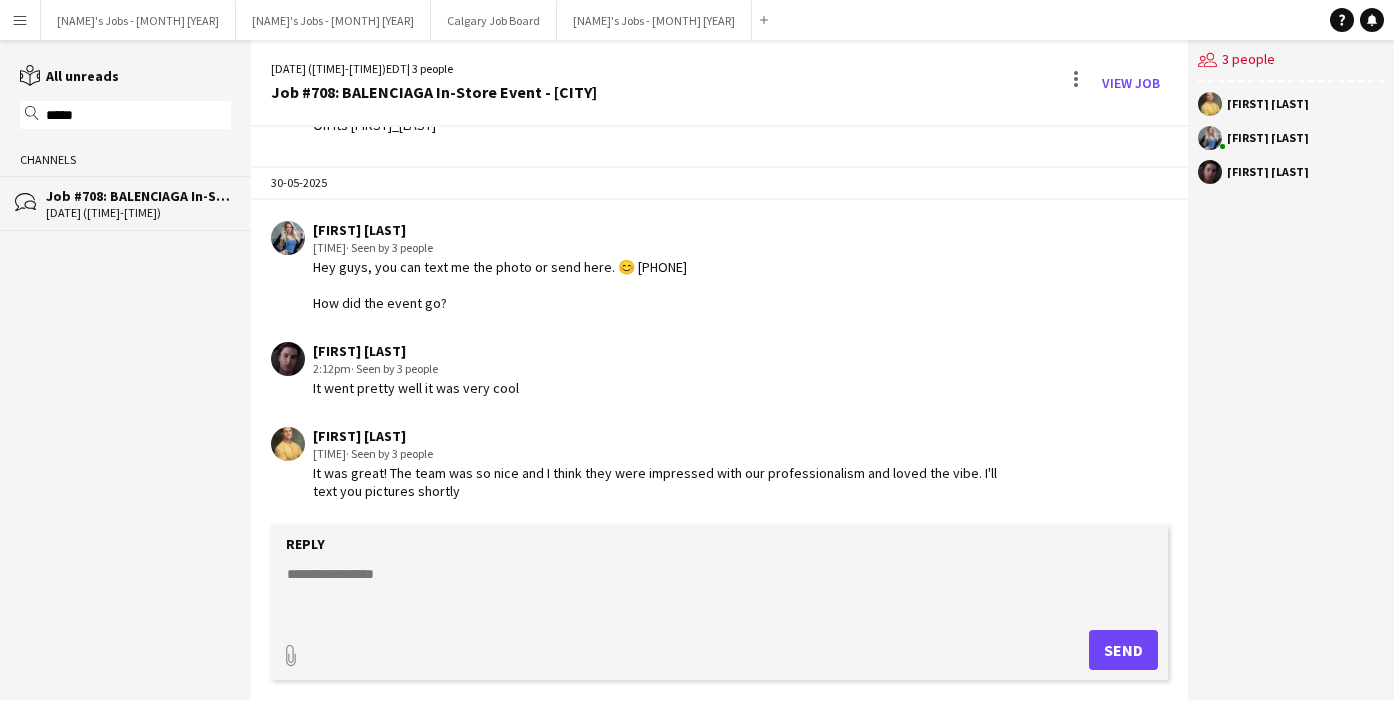 scroll, scrollTop: 1599, scrollLeft: 0, axis: vertical 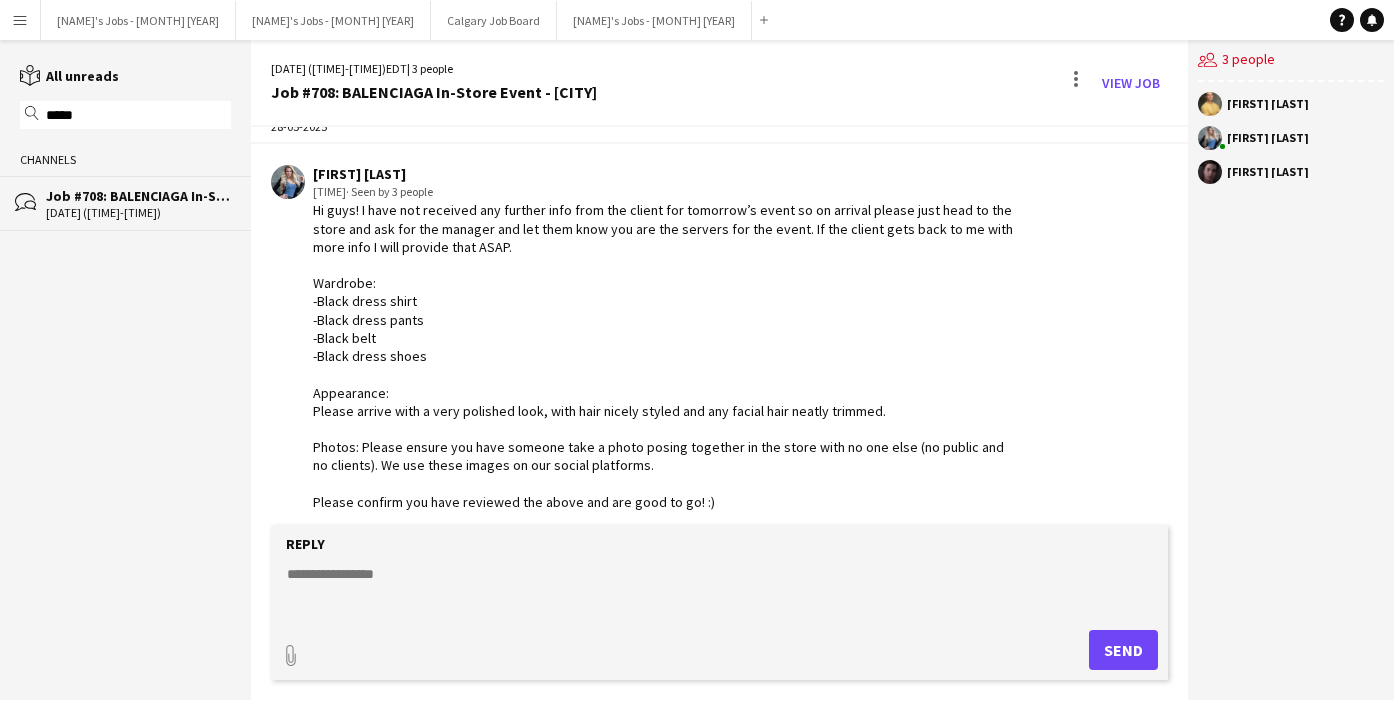 drag, startPoint x: 802, startPoint y: 206, endPoint x: 846, endPoint y: 493, distance: 290.35324 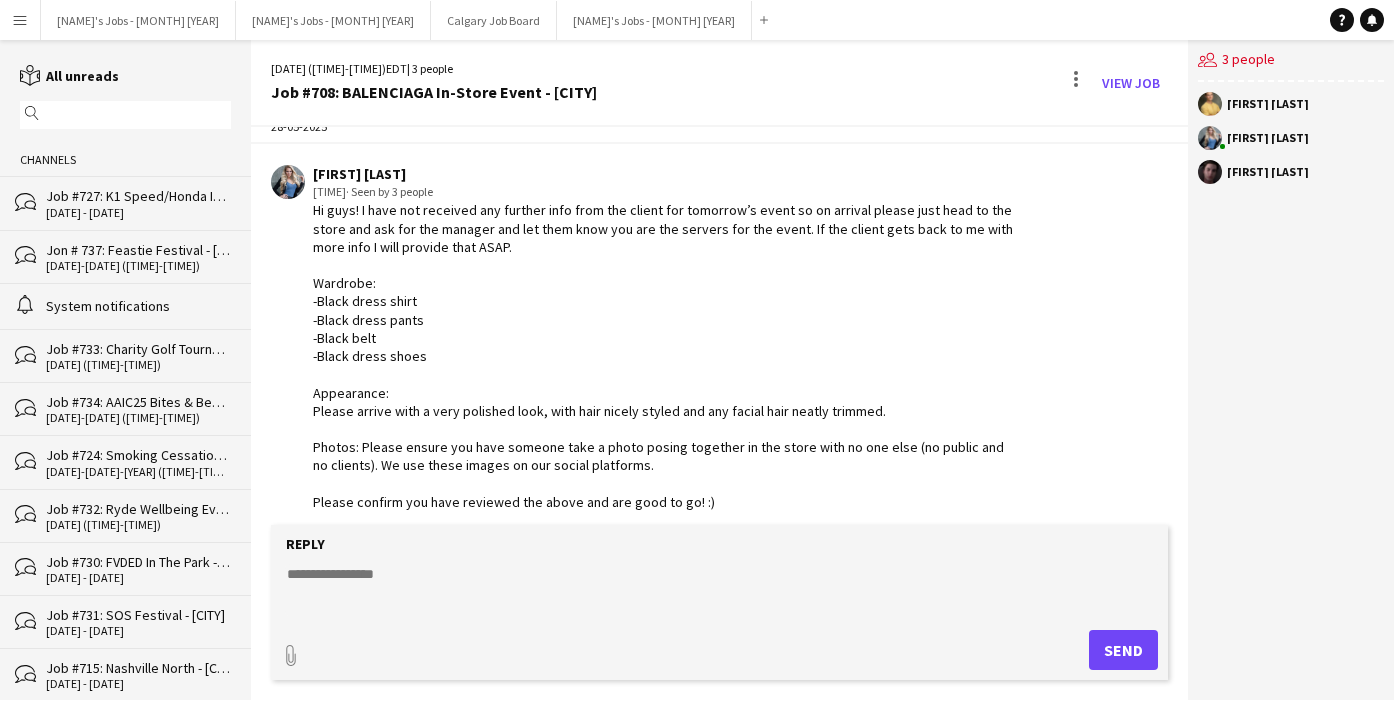 scroll, scrollTop: 0, scrollLeft: 0, axis: both 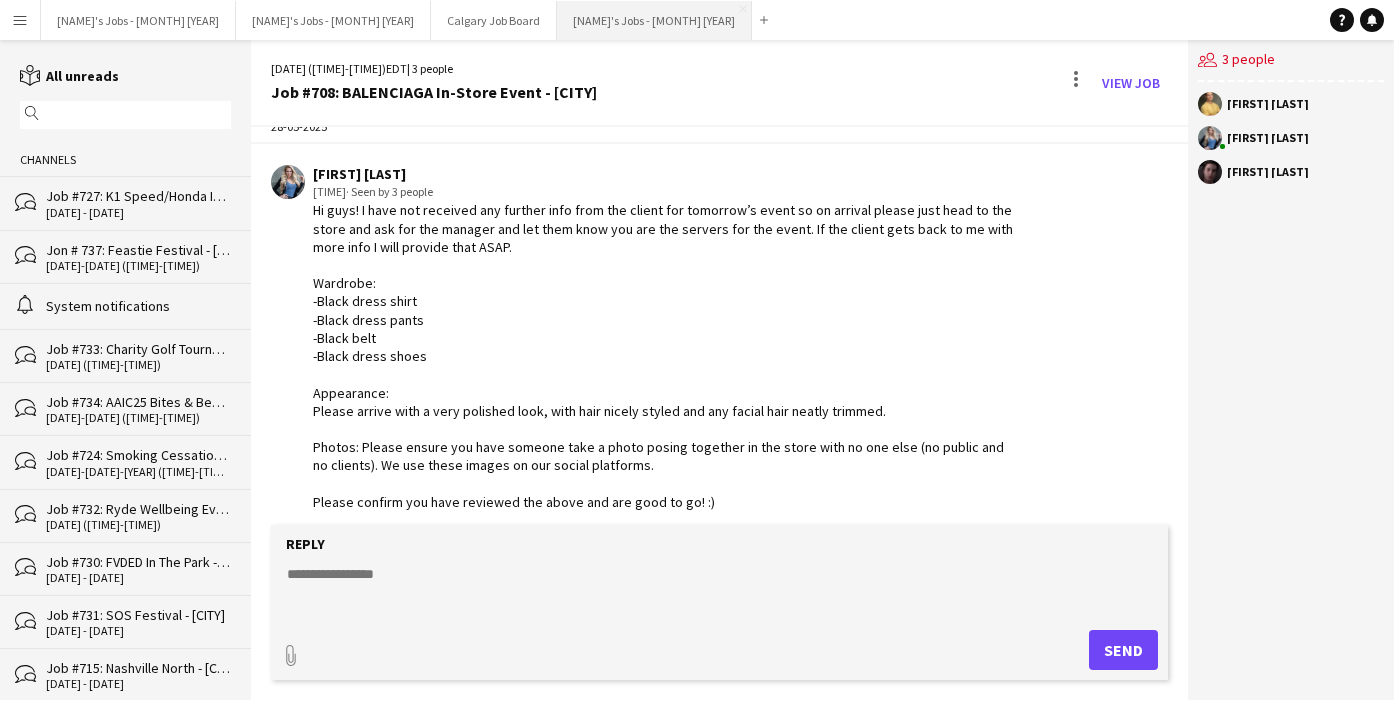 type 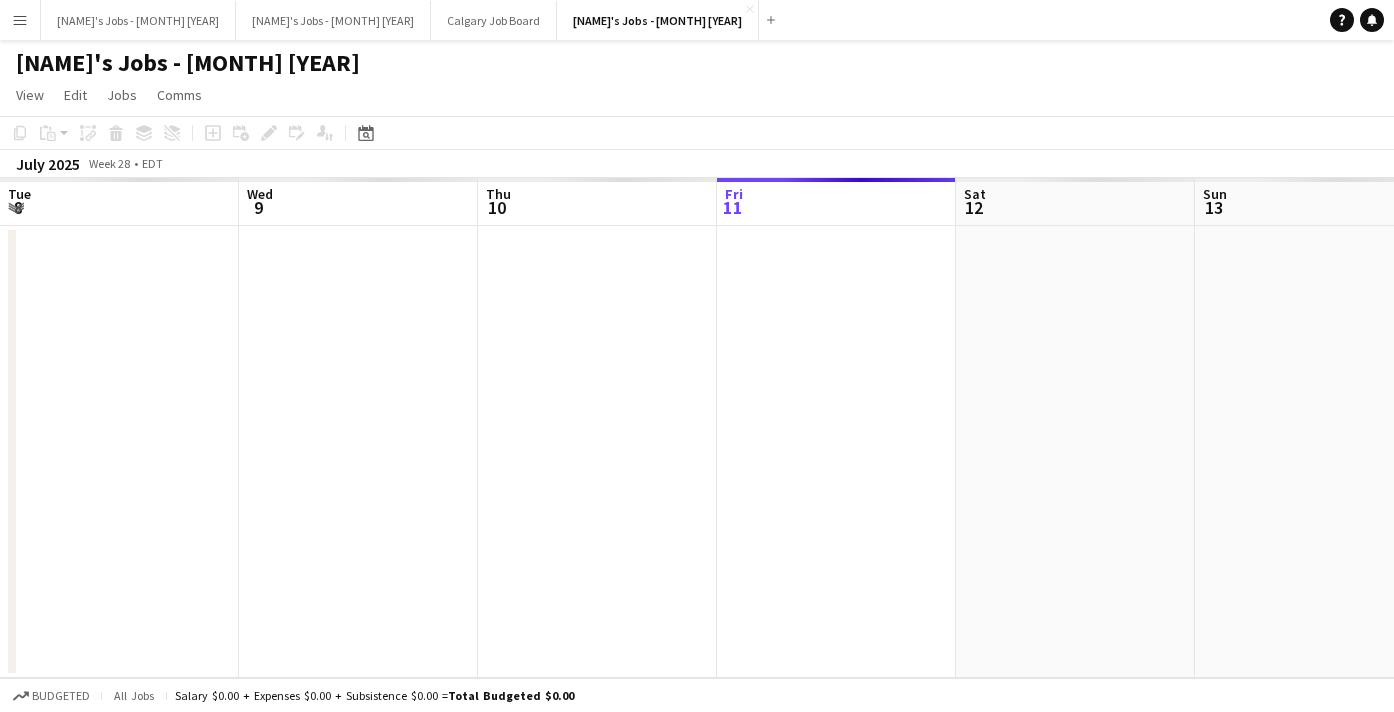scroll, scrollTop: 0, scrollLeft: 478, axis: horizontal 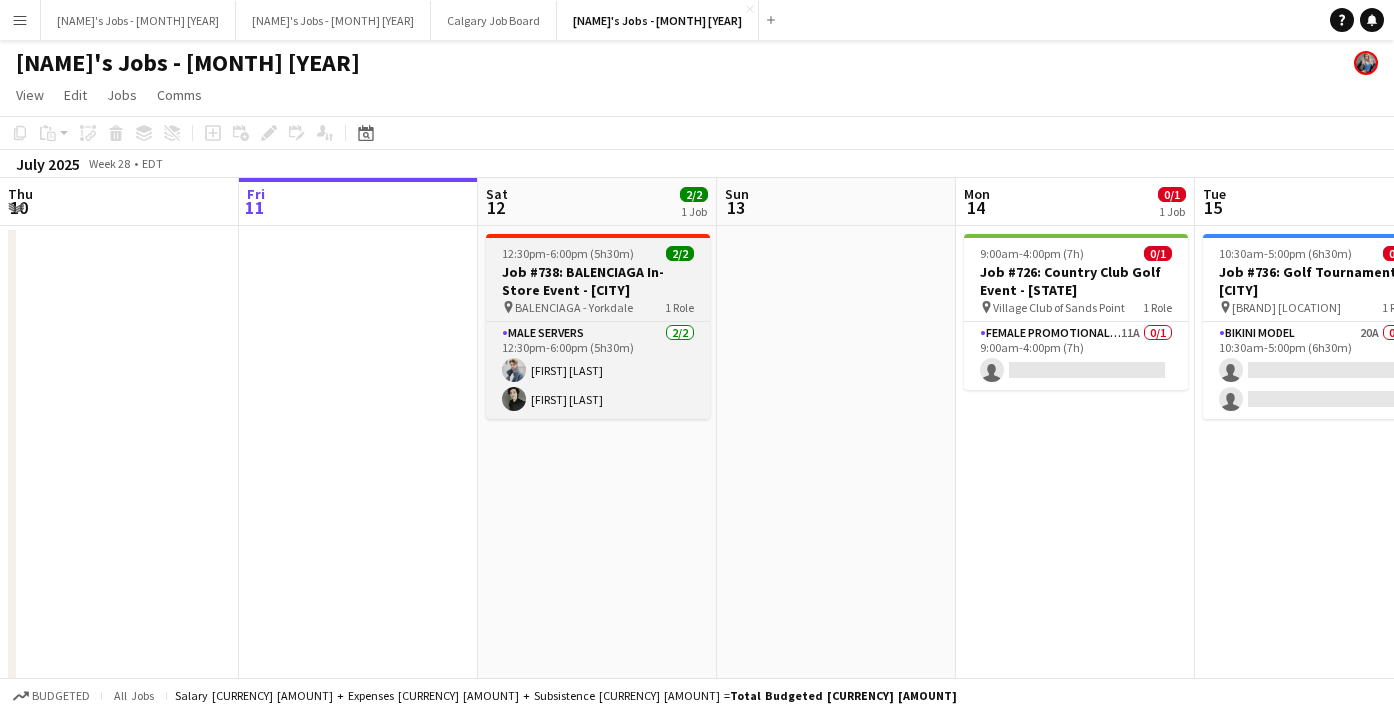 click on "12:30pm-6:00pm (5h30m)" at bounding box center (568, 253) 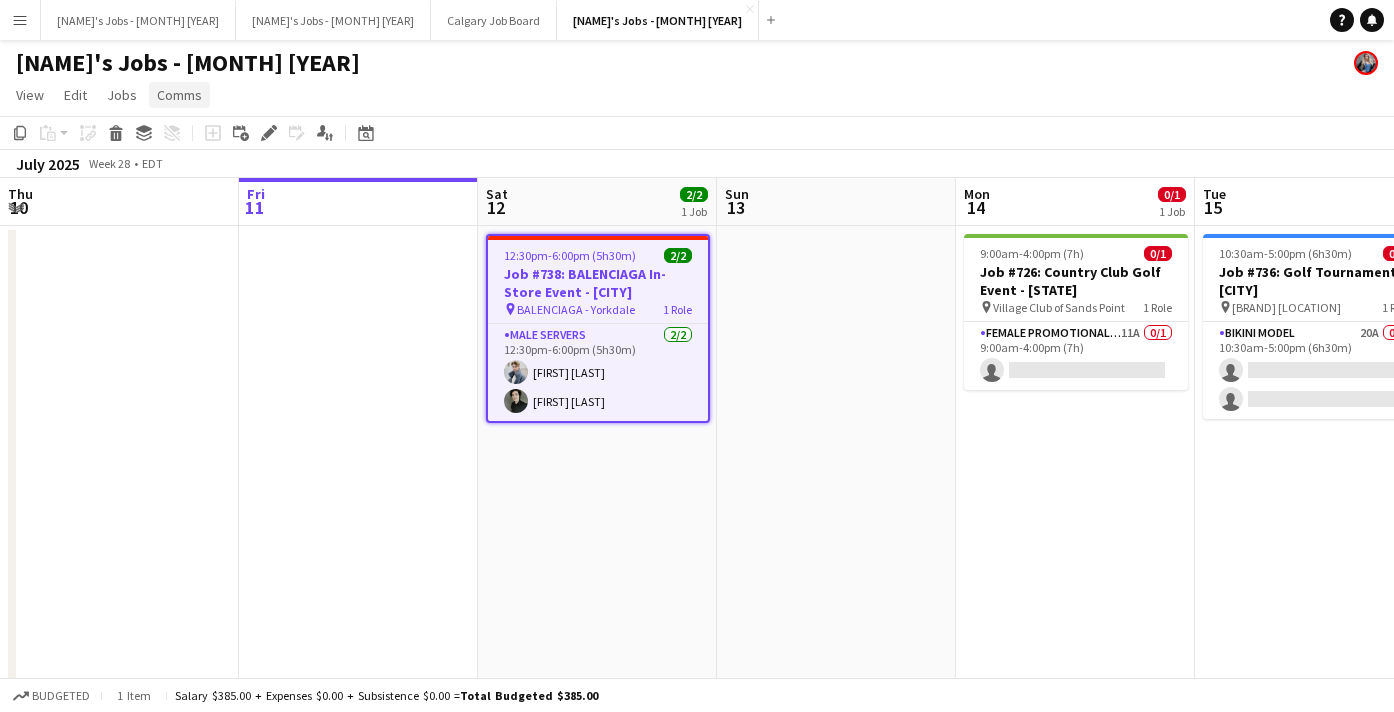 click on "Comms" 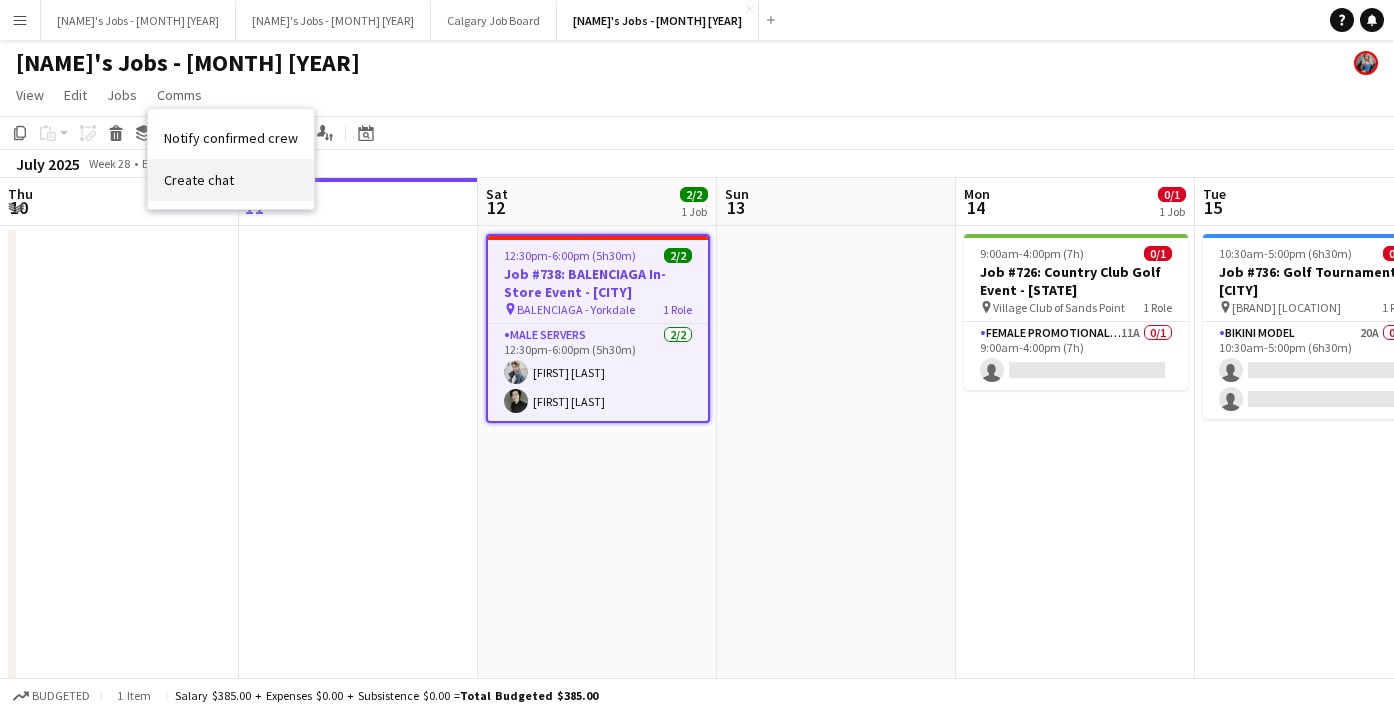 click on "Create chat" at bounding box center (199, 180) 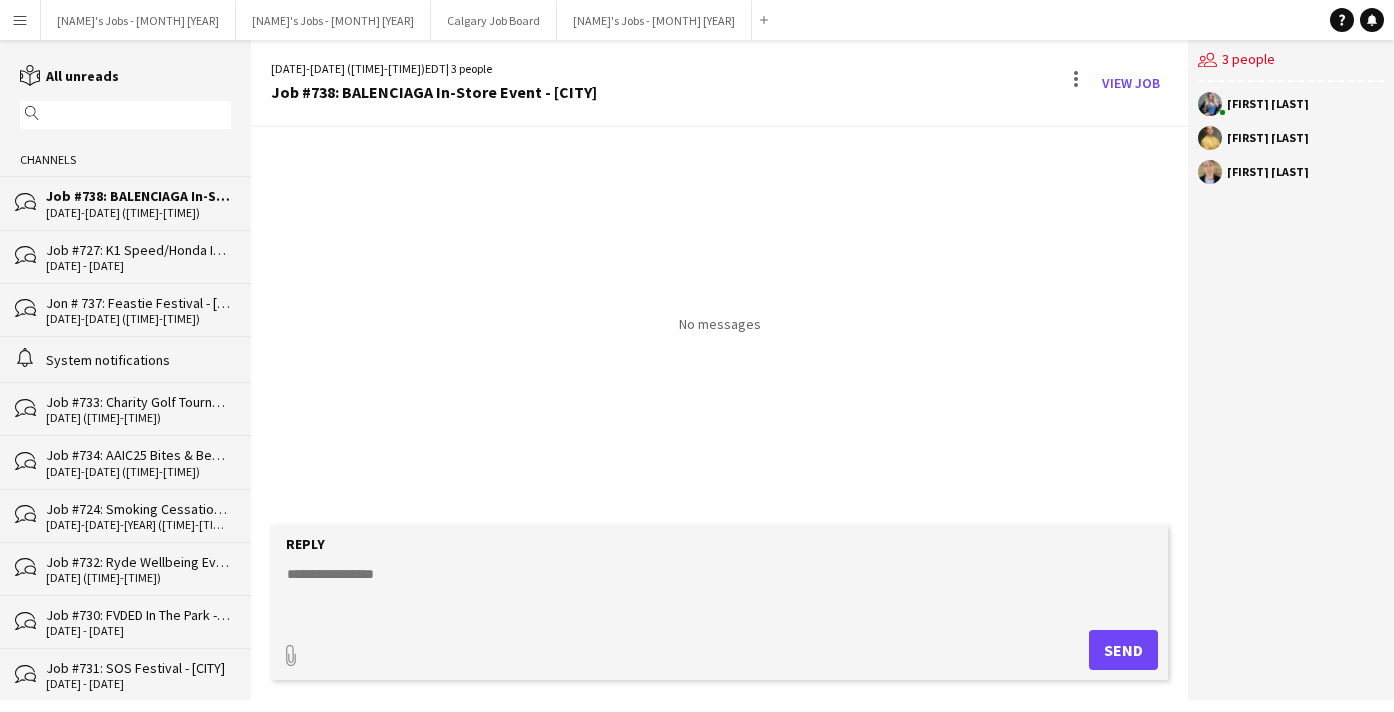 click 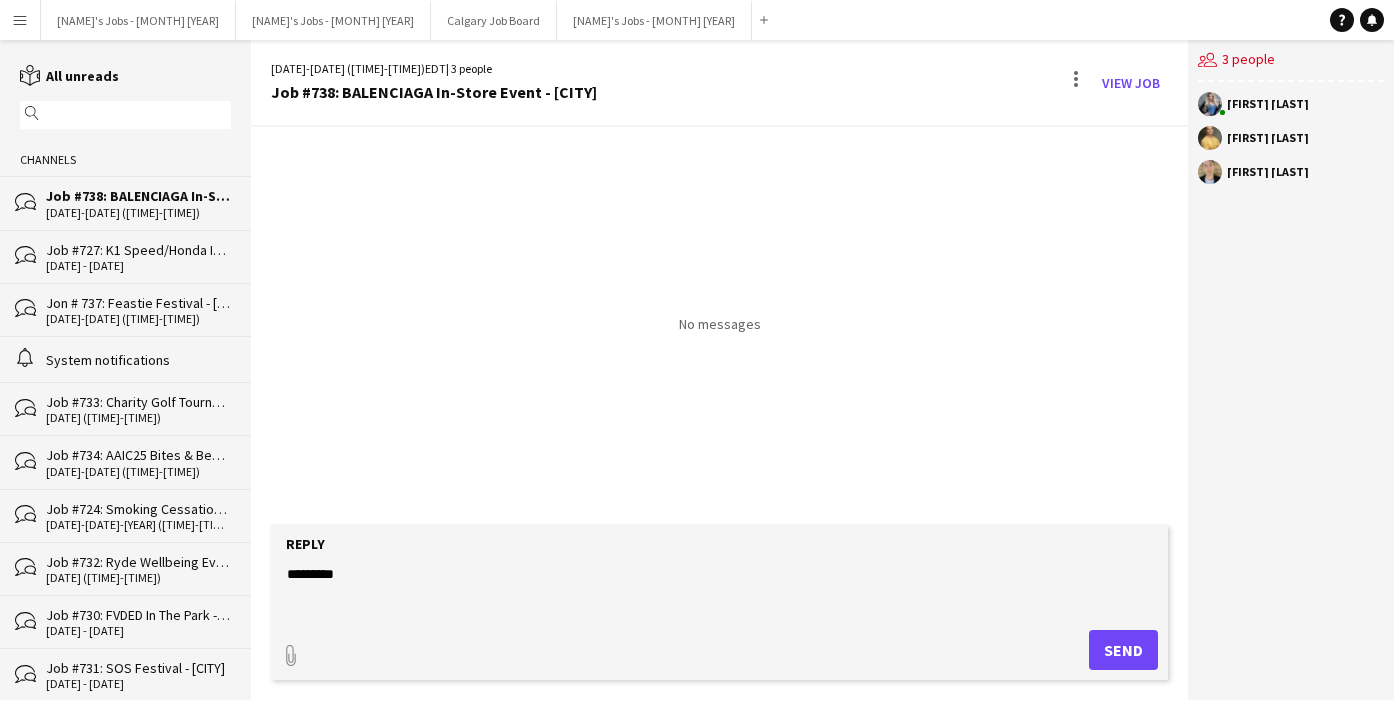 paste on "**********" 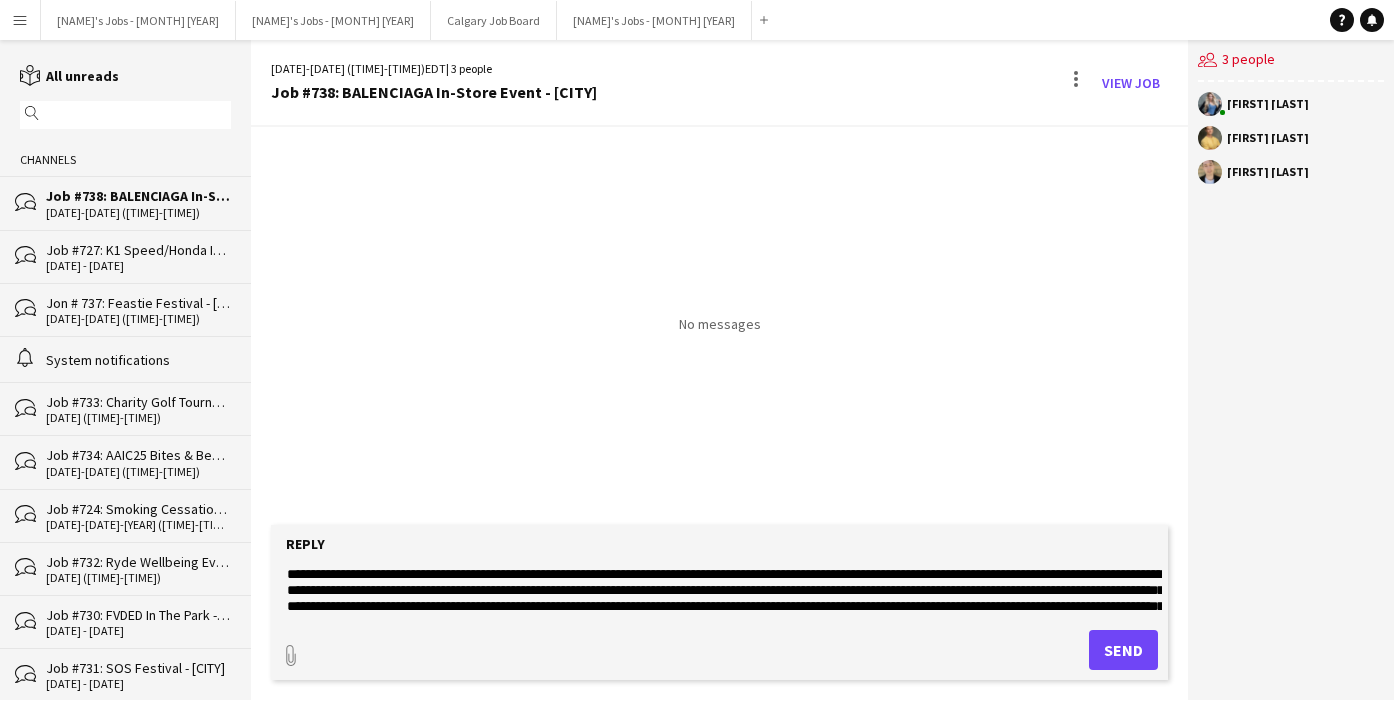 scroll, scrollTop: 32, scrollLeft: 0, axis: vertical 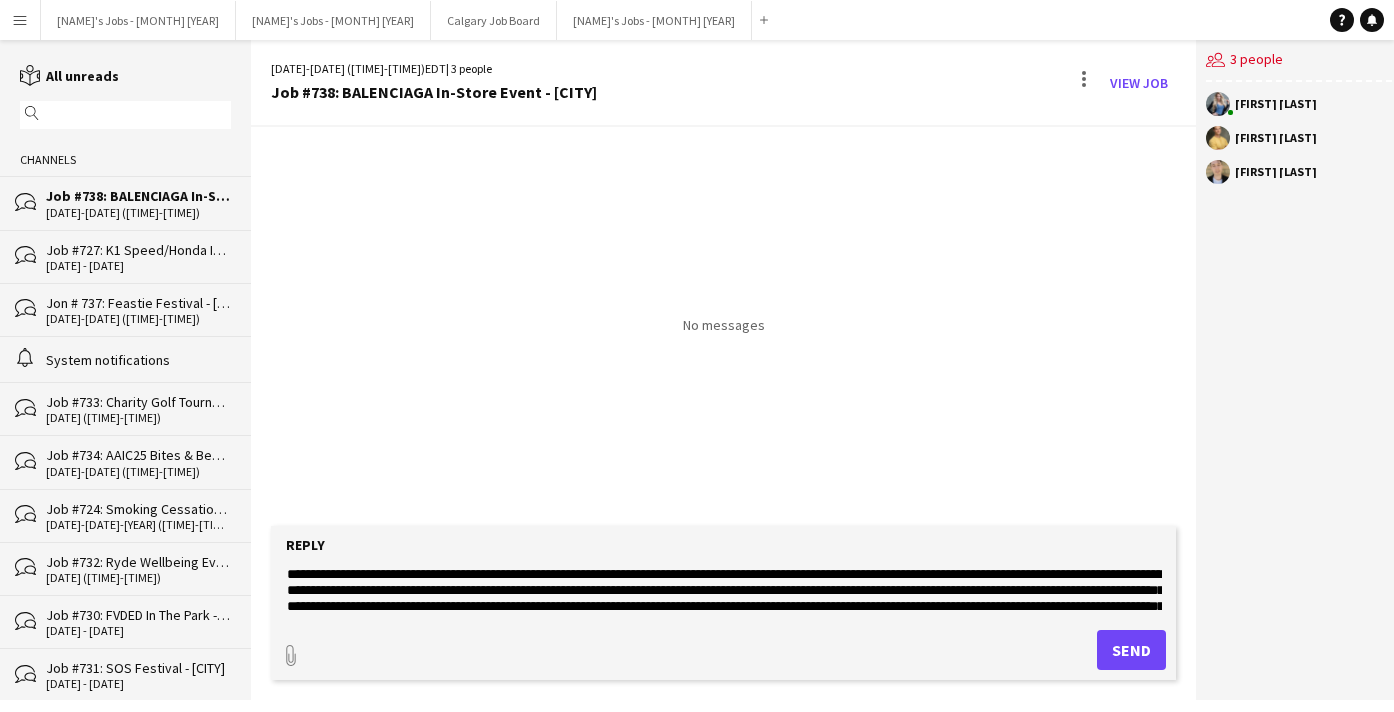 click on "**********" 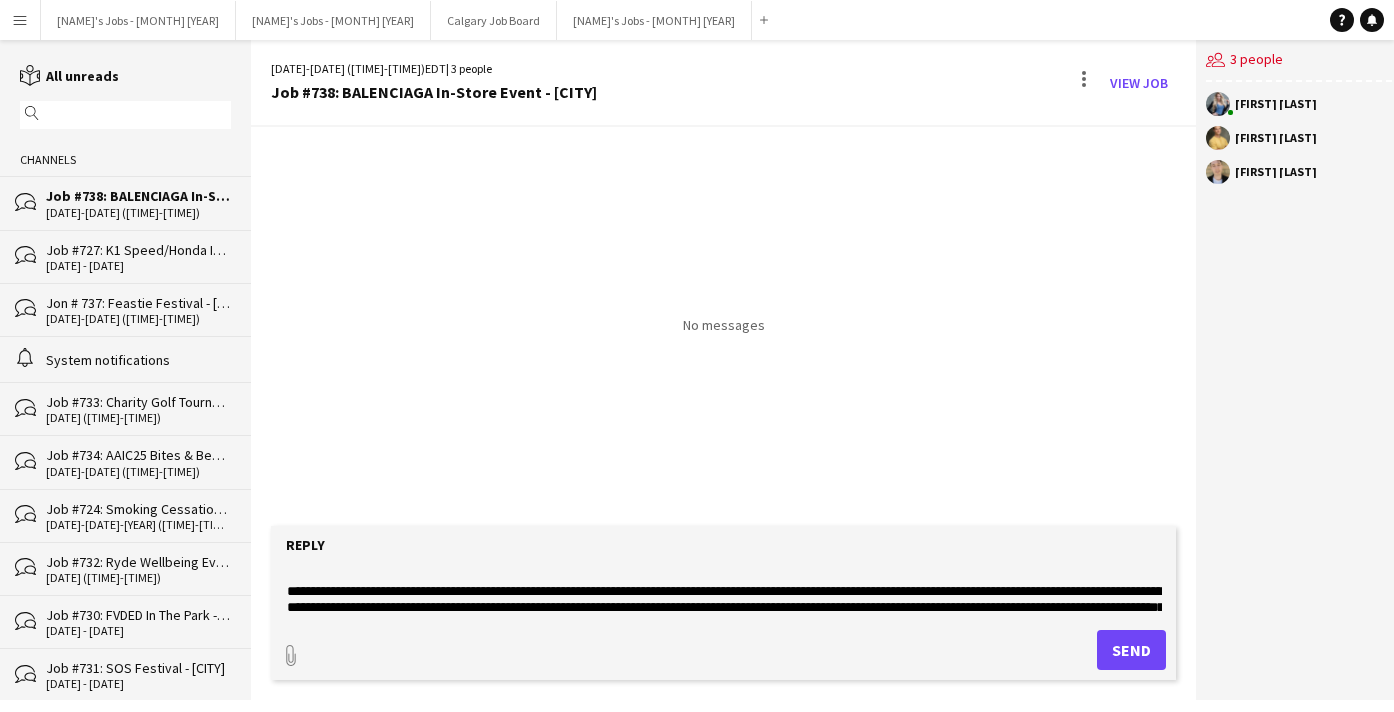 scroll, scrollTop: 20, scrollLeft: 0, axis: vertical 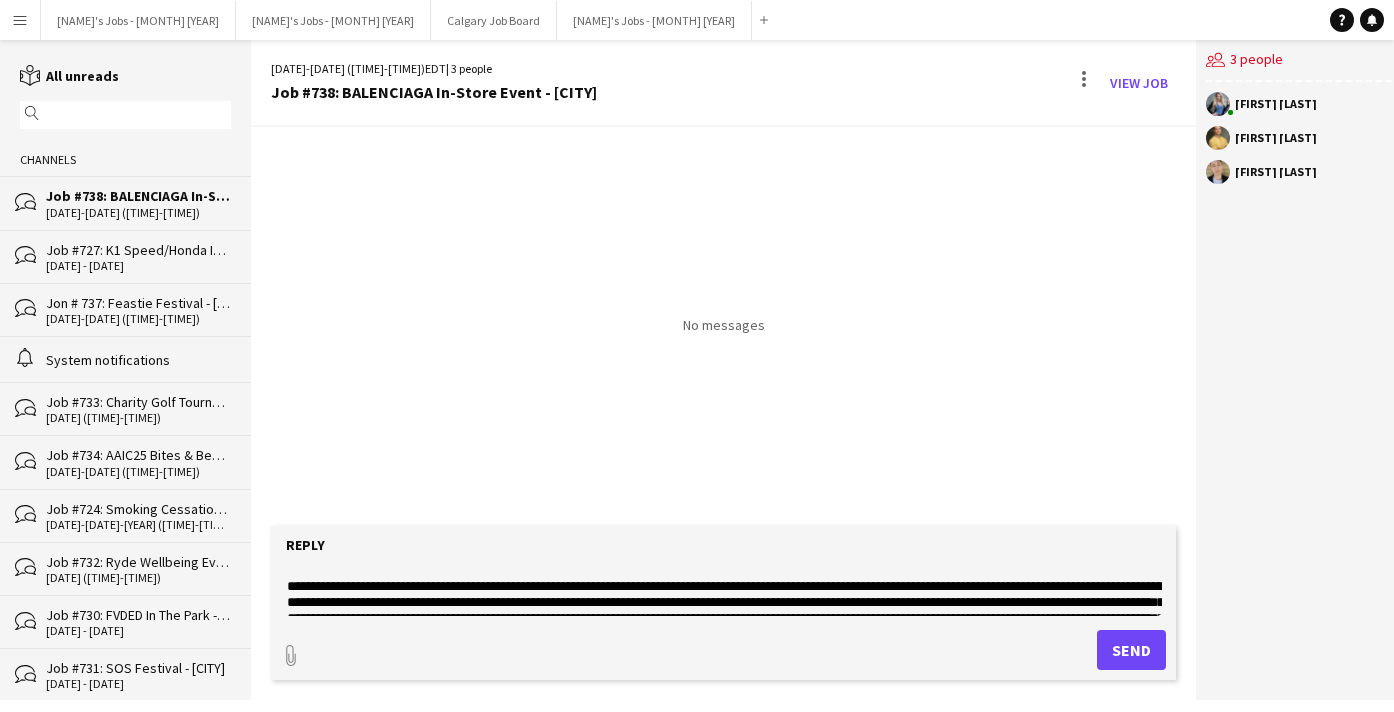 drag, startPoint x: 963, startPoint y: 585, endPoint x: 489, endPoint y: 603, distance: 474.34164 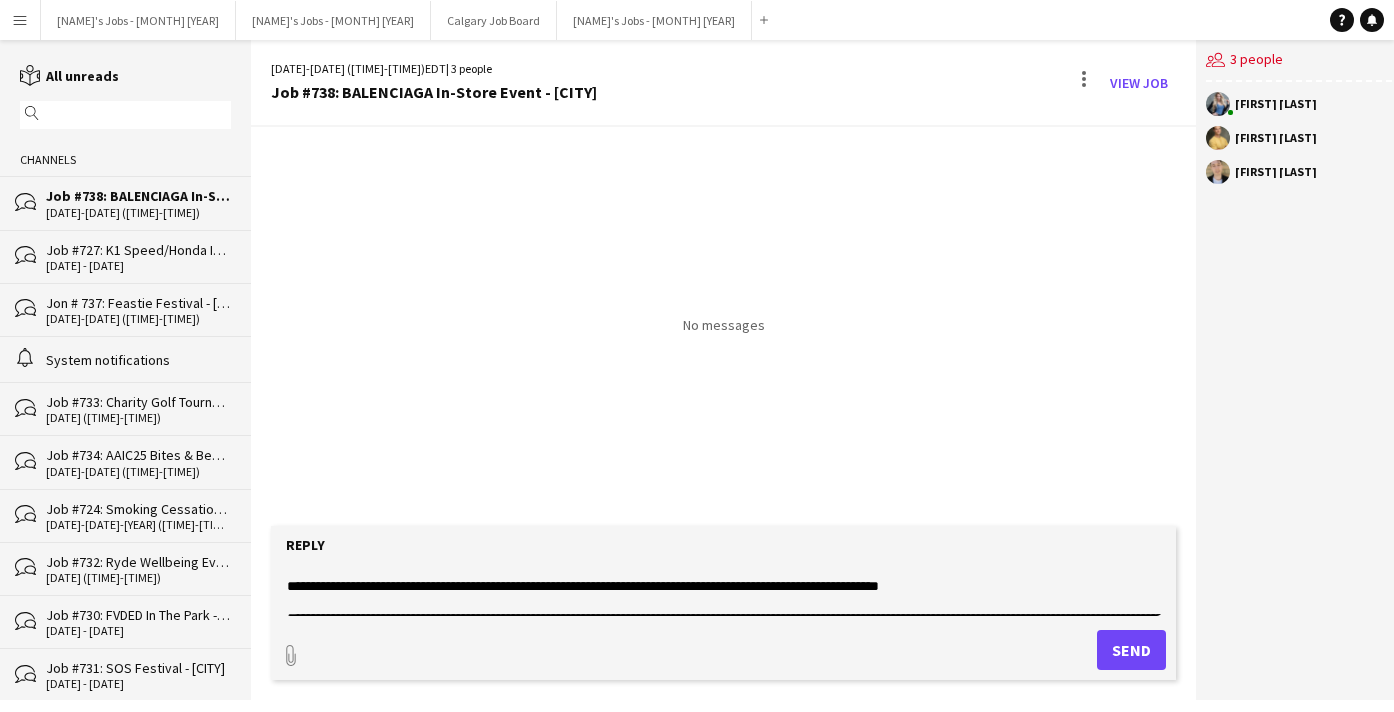 scroll, scrollTop: 31, scrollLeft: 0, axis: vertical 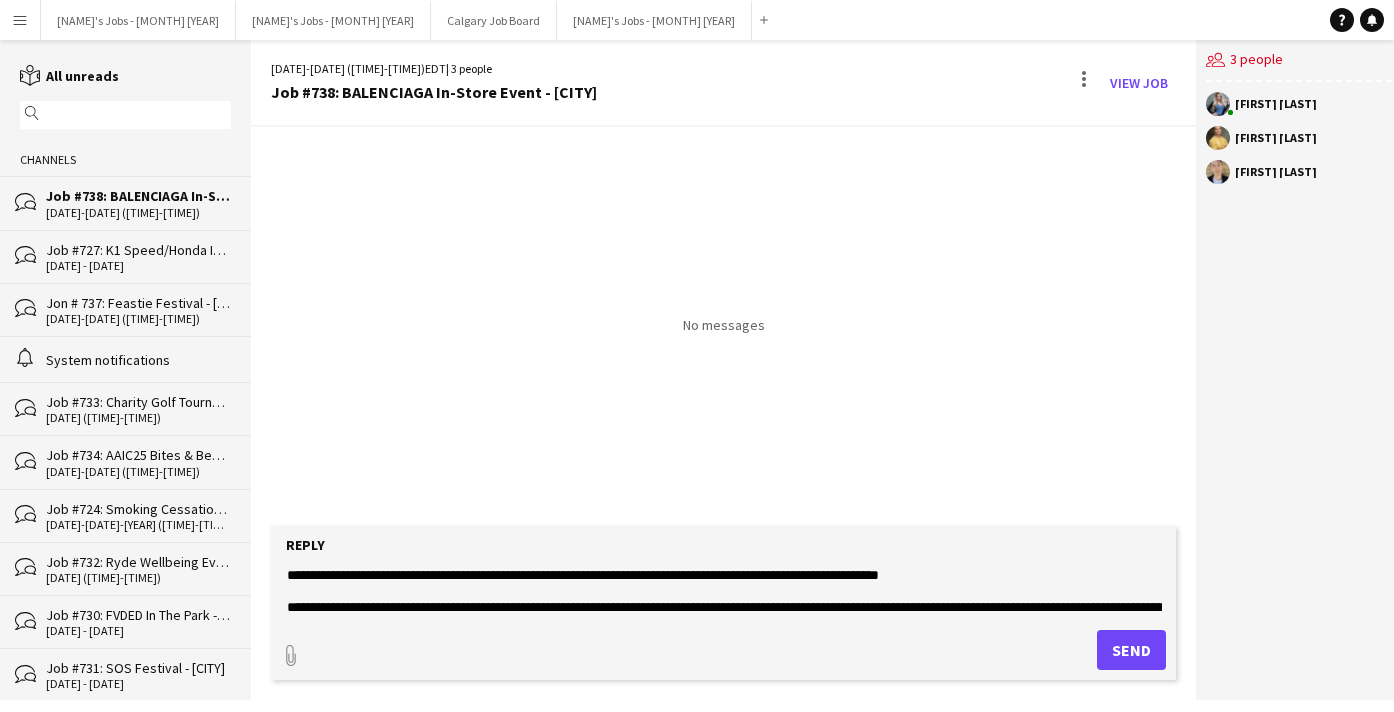 click on "*********" 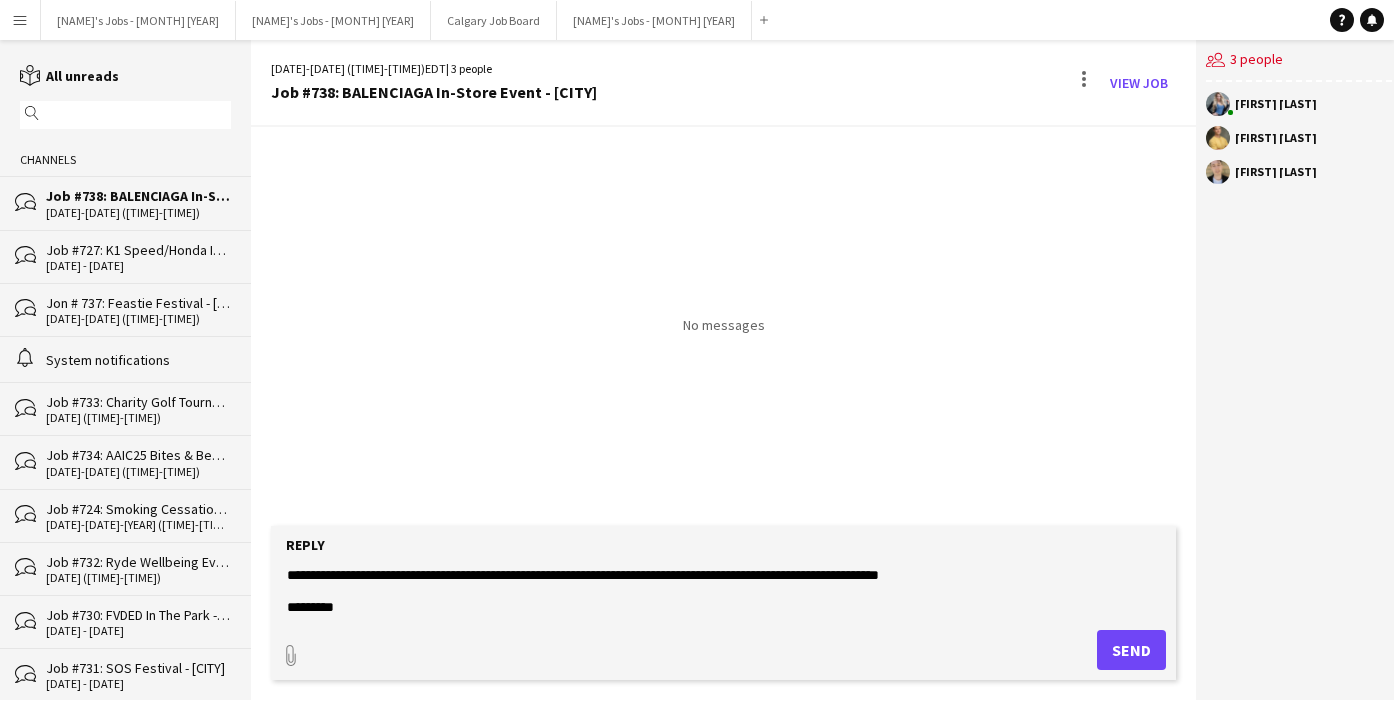 scroll, scrollTop: 65, scrollLeft: 0, axis: vertical 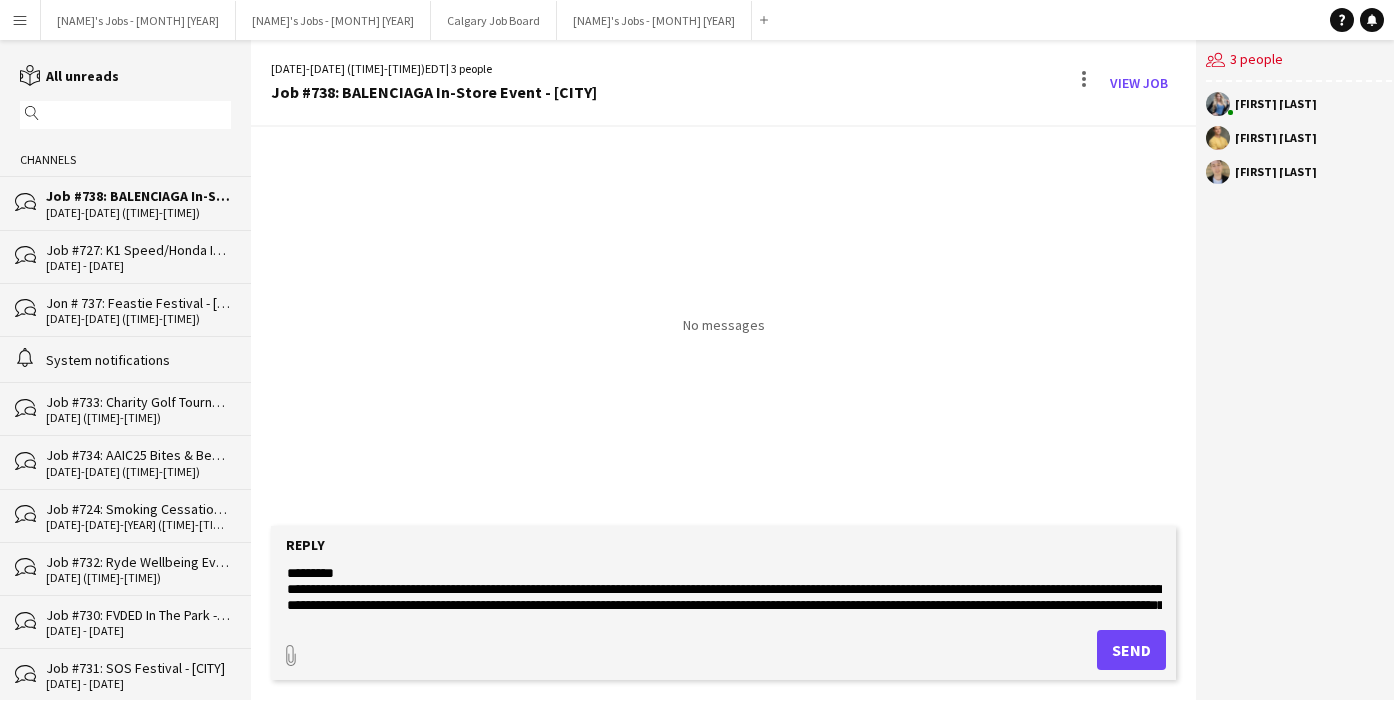 click on "**********" 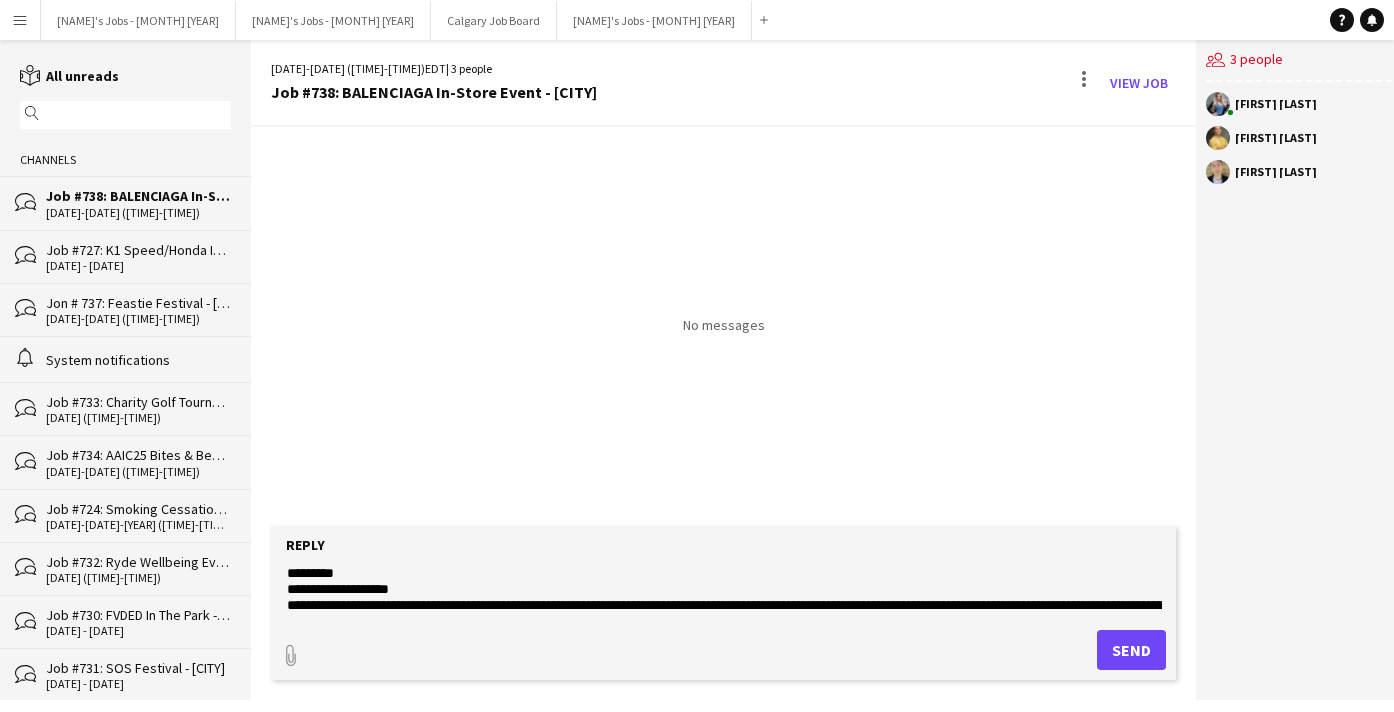 click on "*********" 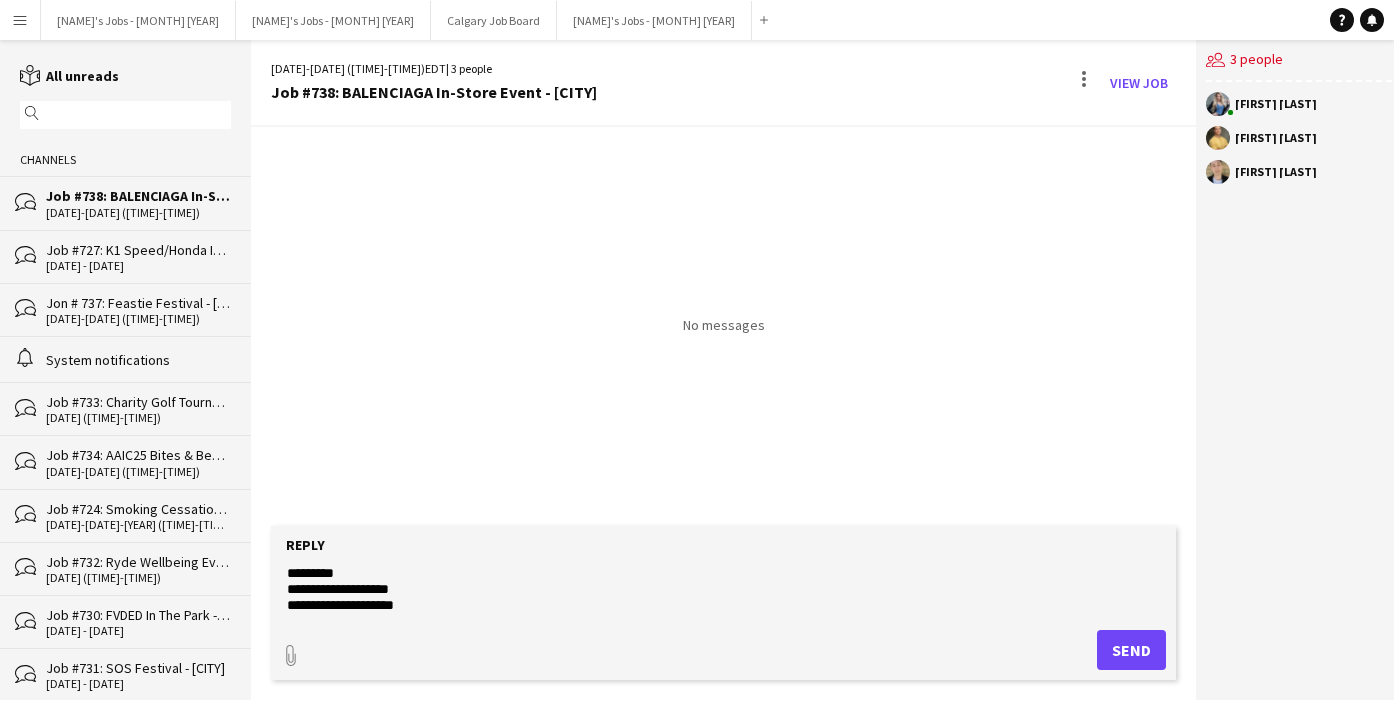 scroll, scrollTop: 79, scrollLeft: 0, axis: vertical 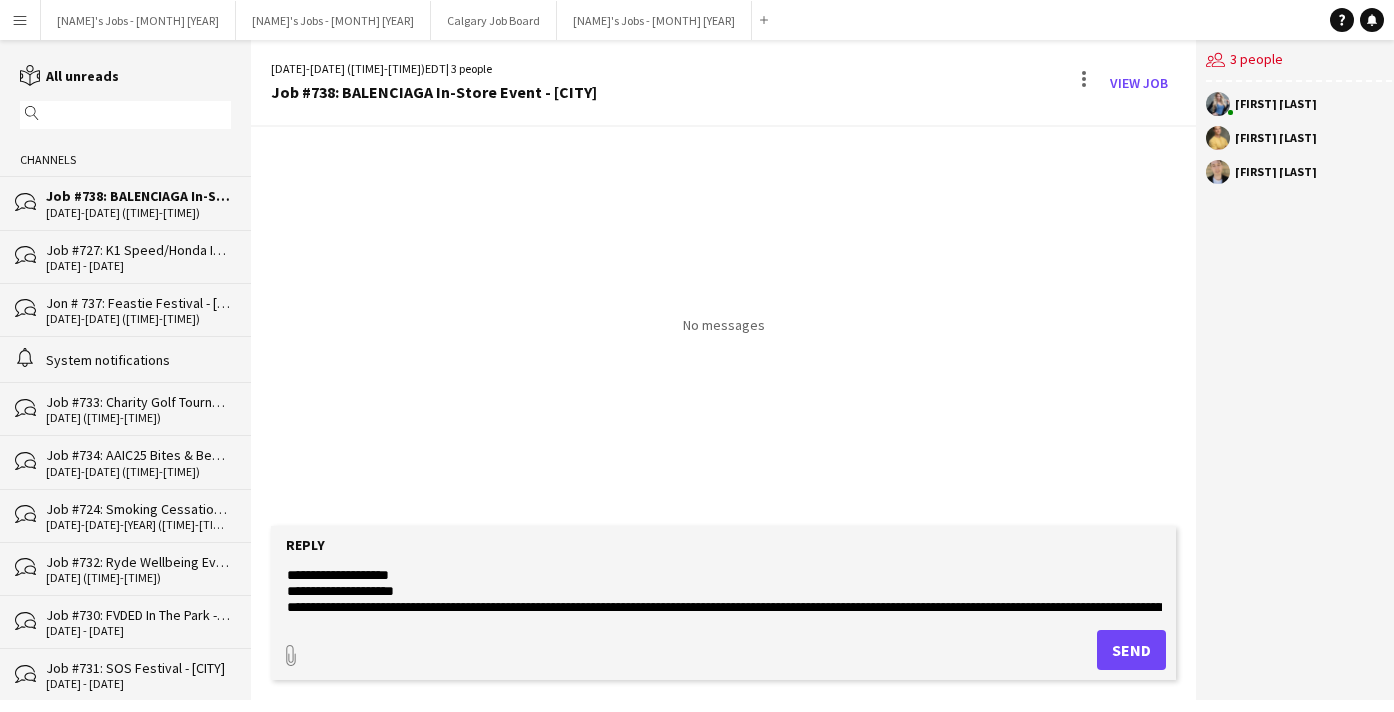 click on "*********" 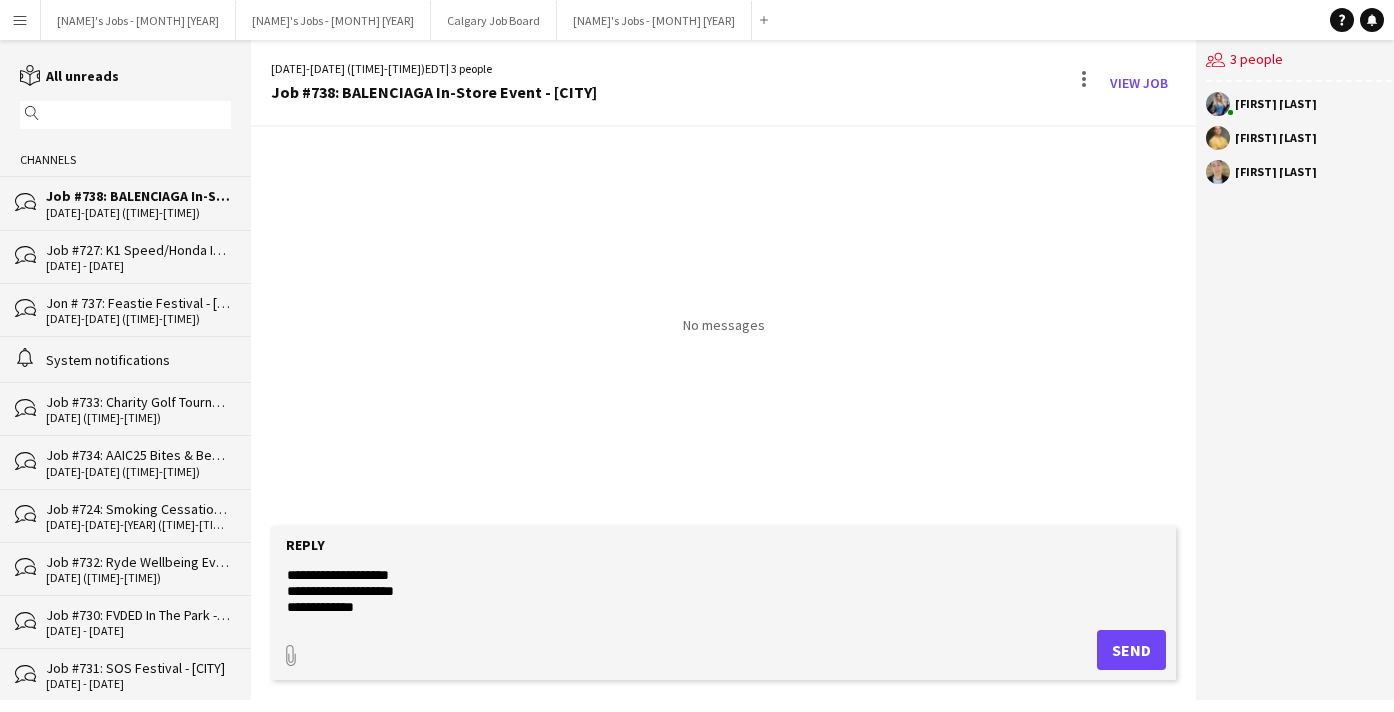 scroll, scrollTop: 113, scrollLeft: 0, axis: vertical 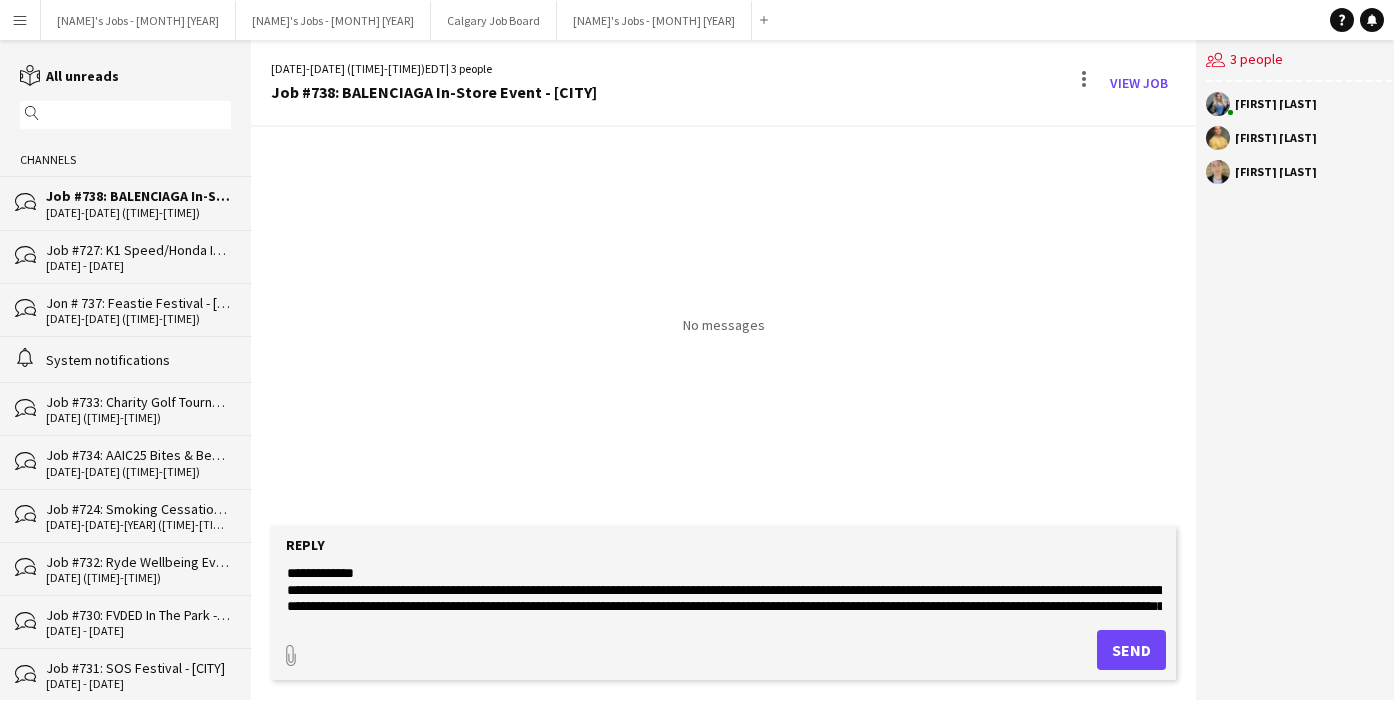 click on "**********" 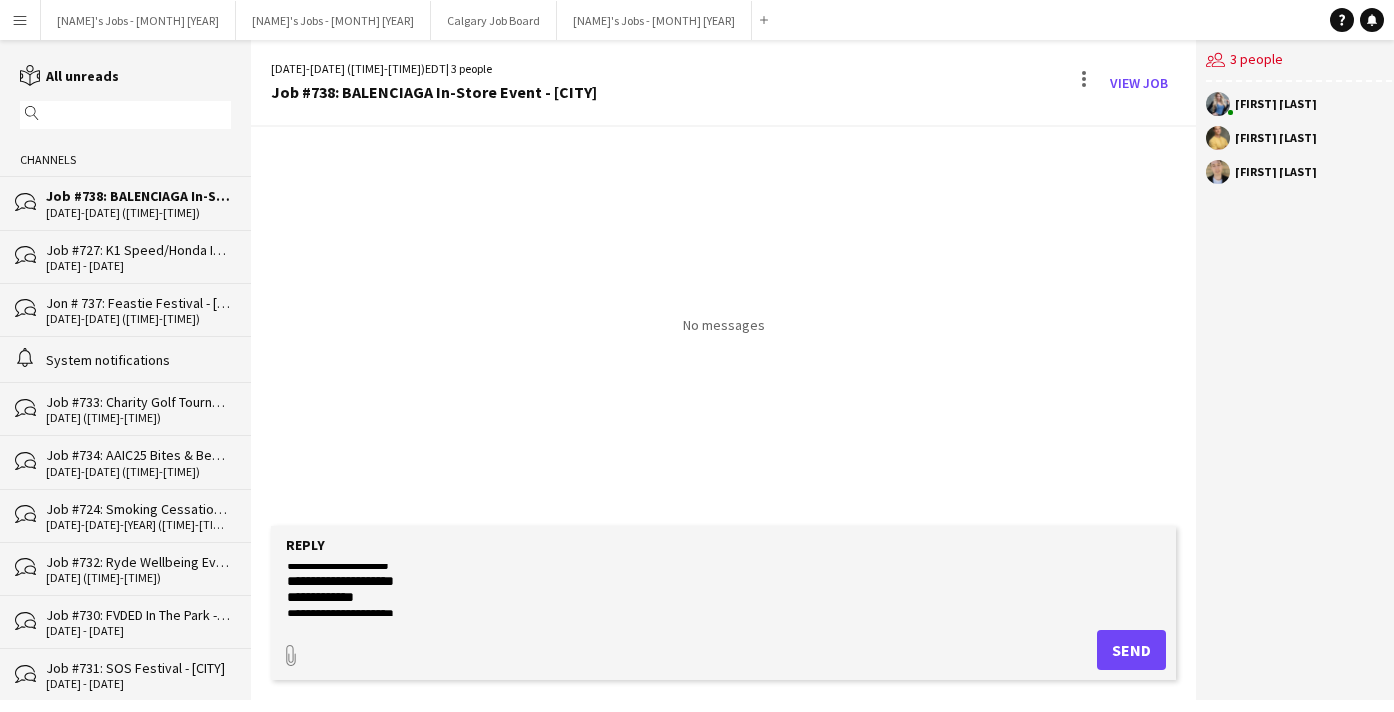 scroll, scrollTop: 80, scrollLeft: 0, axis: vertical 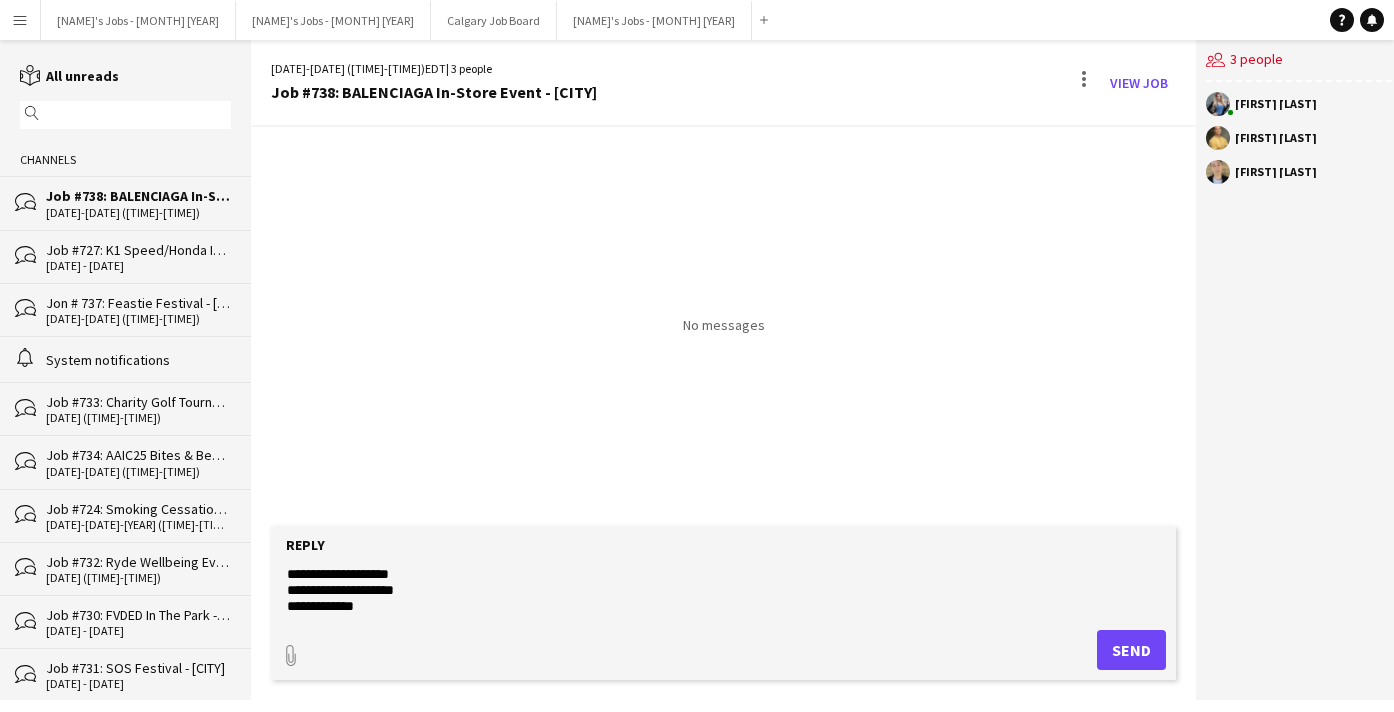 click on "*********" 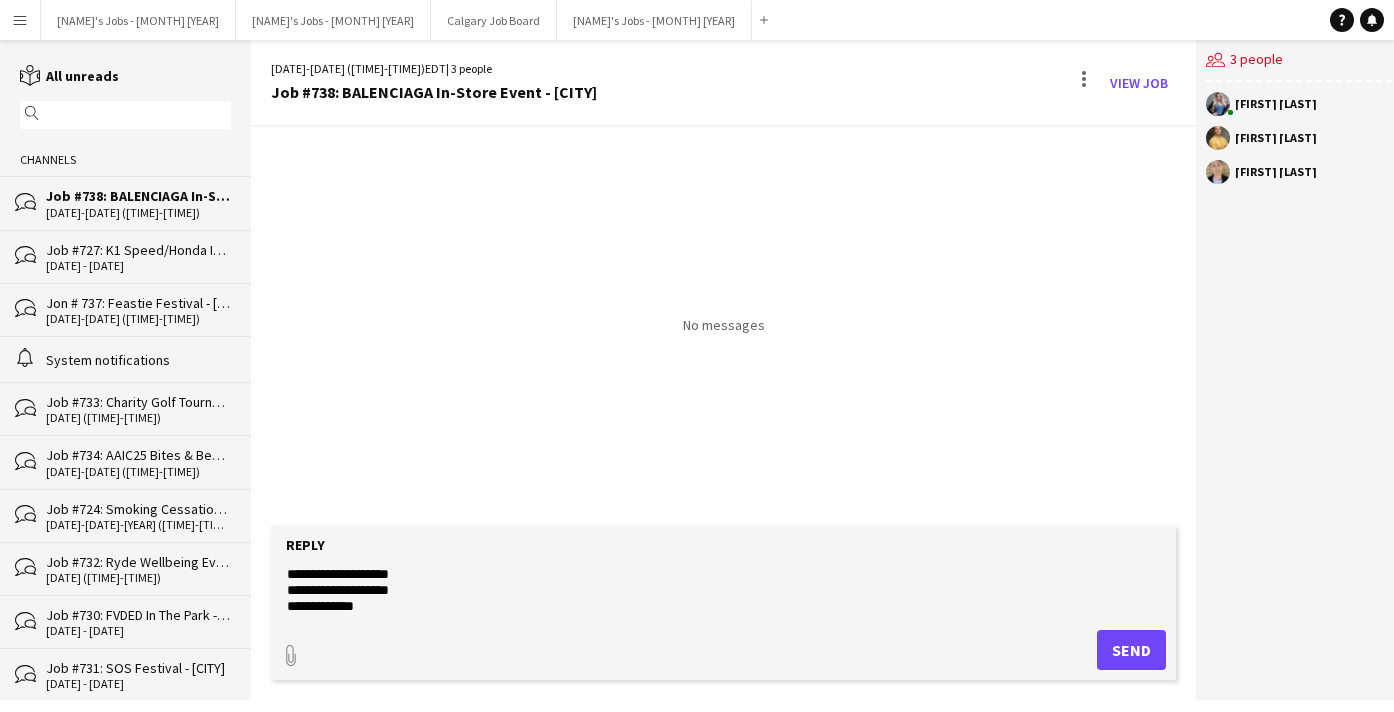 click on "*********" 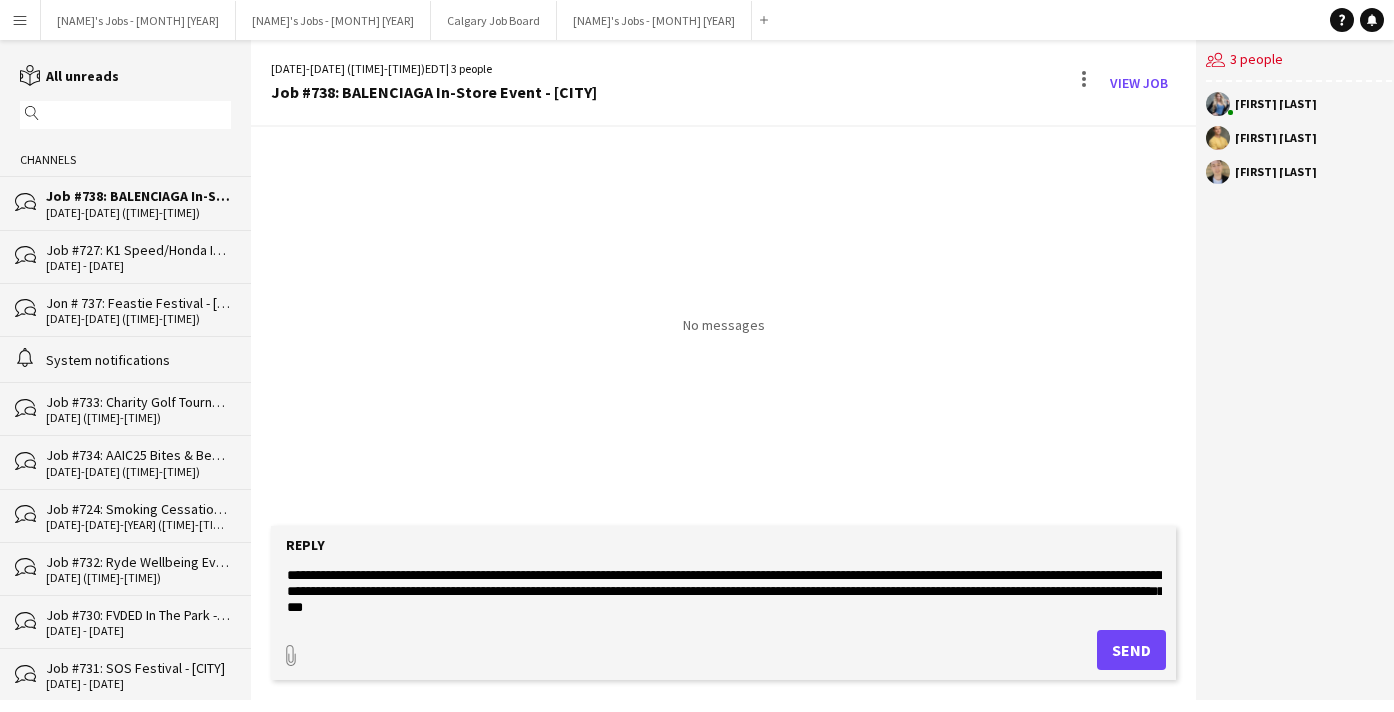 scroll, scrollTop: 158, scrollLeft: 0, axis: vertical 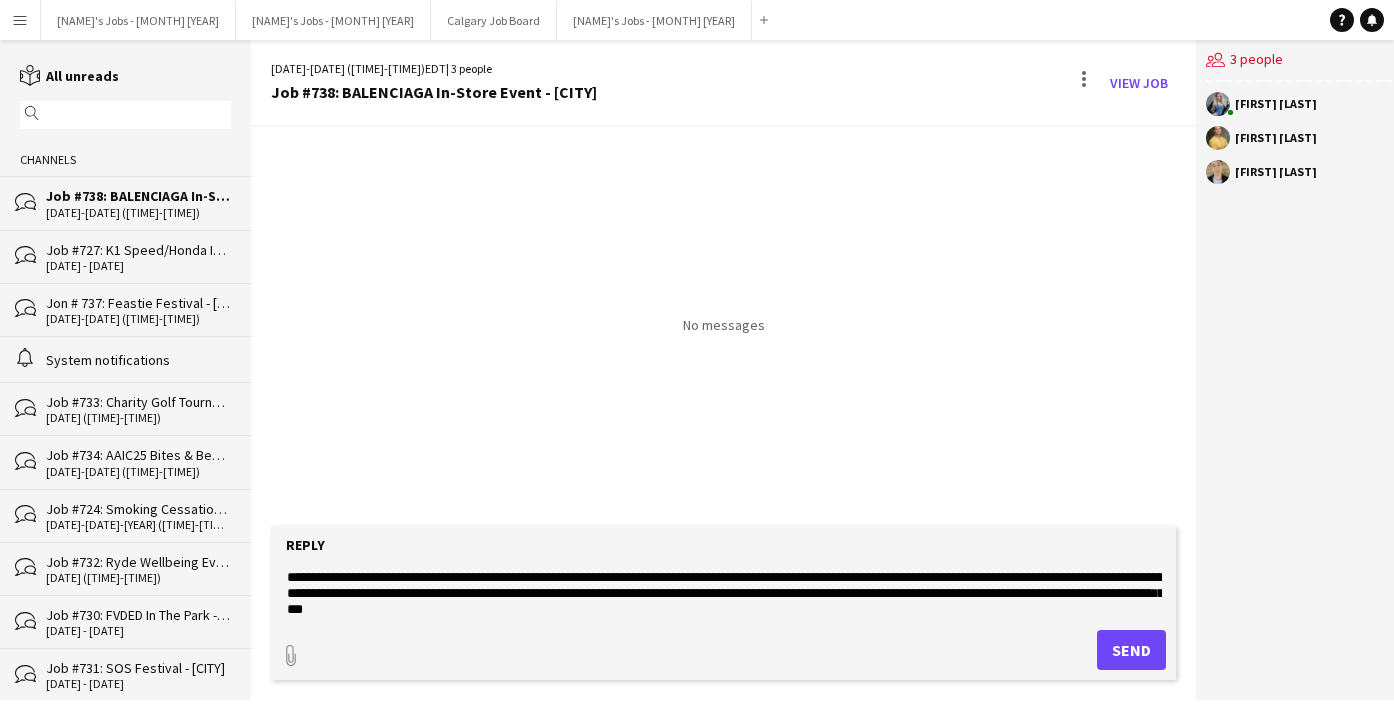 click on "**********" 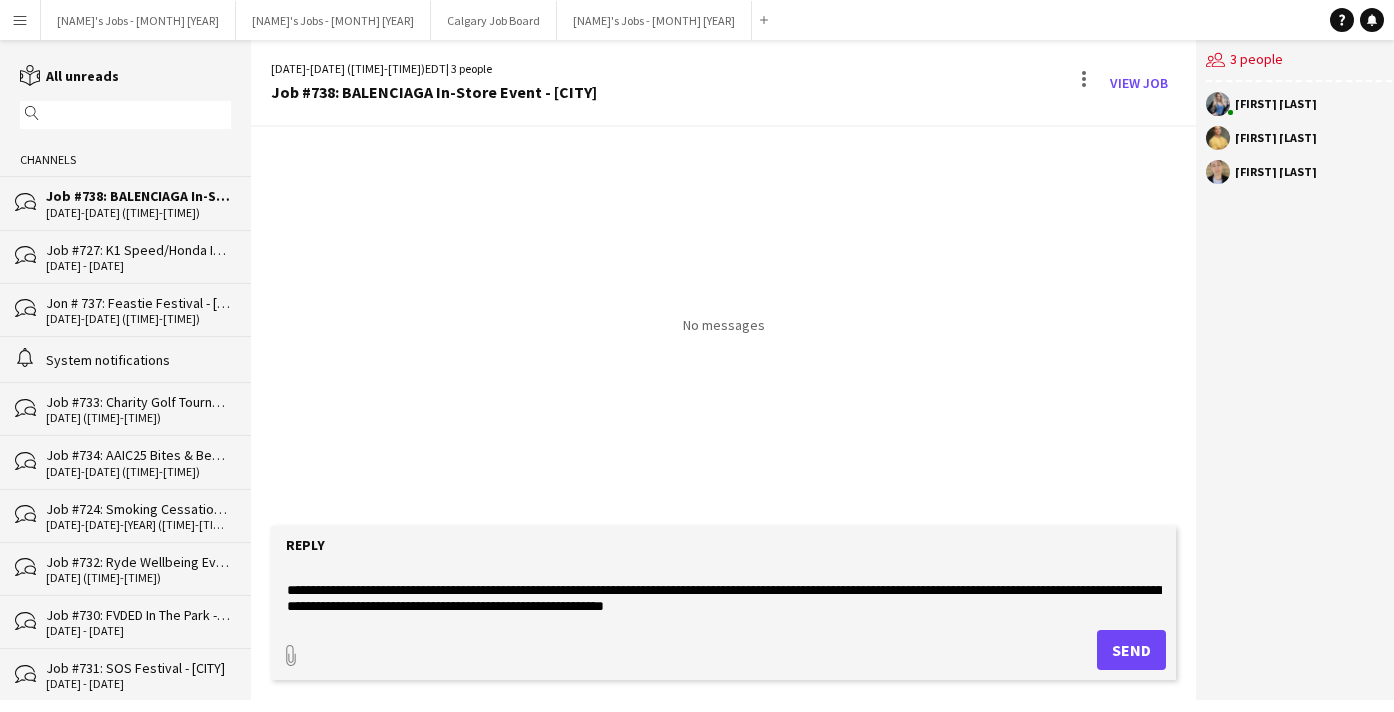 scroll, scrollTop: 176, scrollLeft: 0, axis: vertical 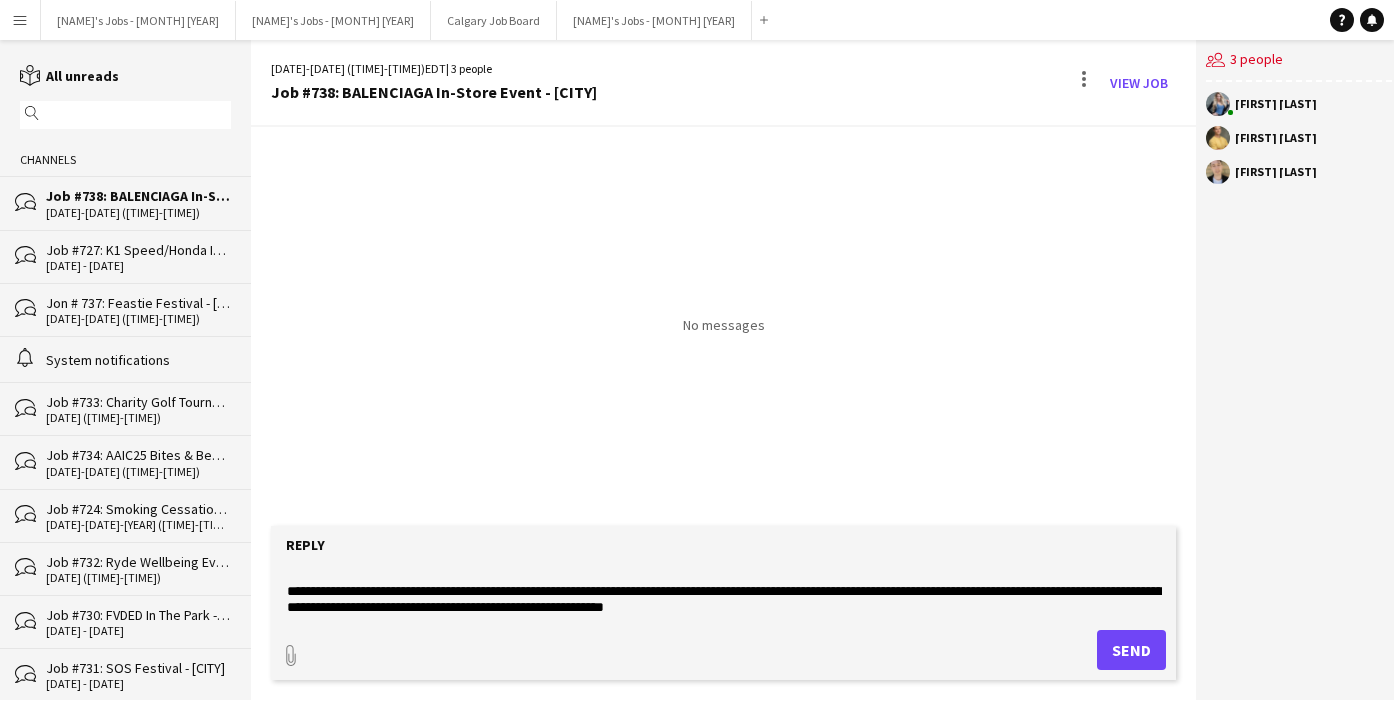 click on "**********" 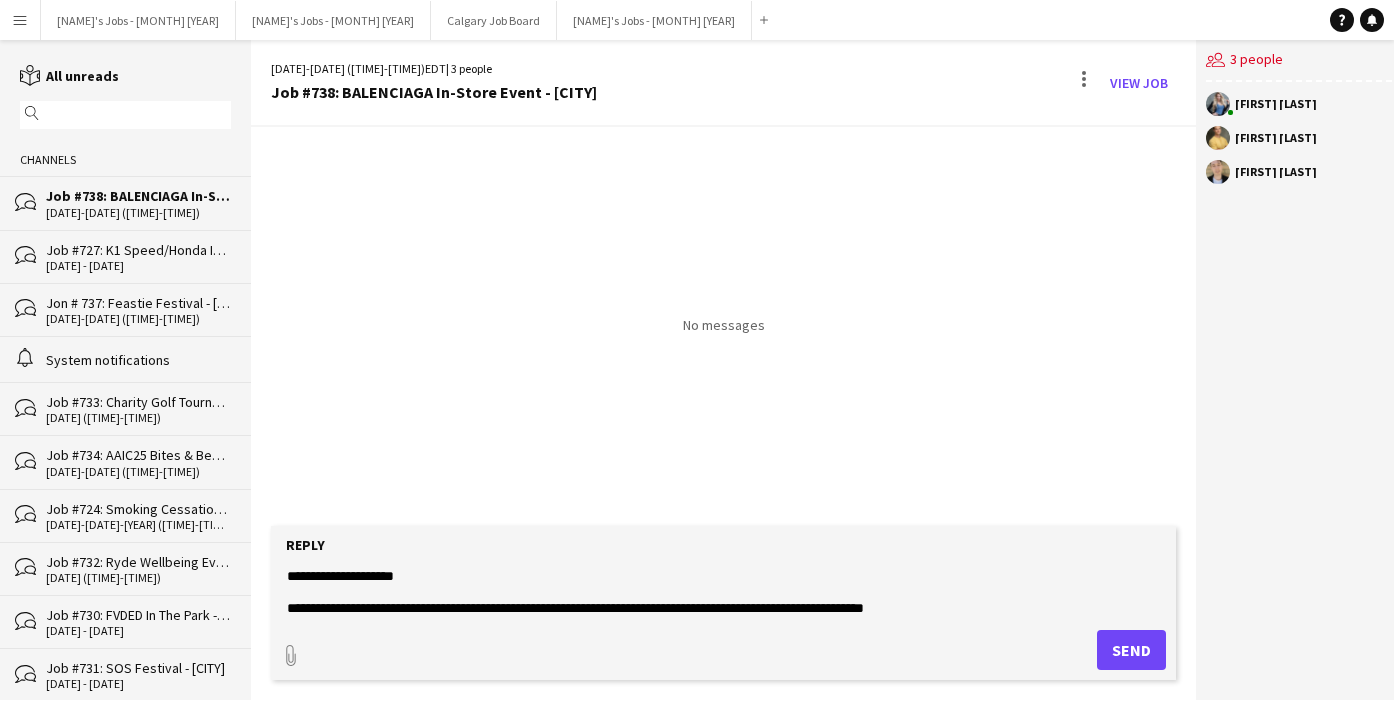 scroll, scrollTop: 129, scrollLeft: 0, axis: vertical 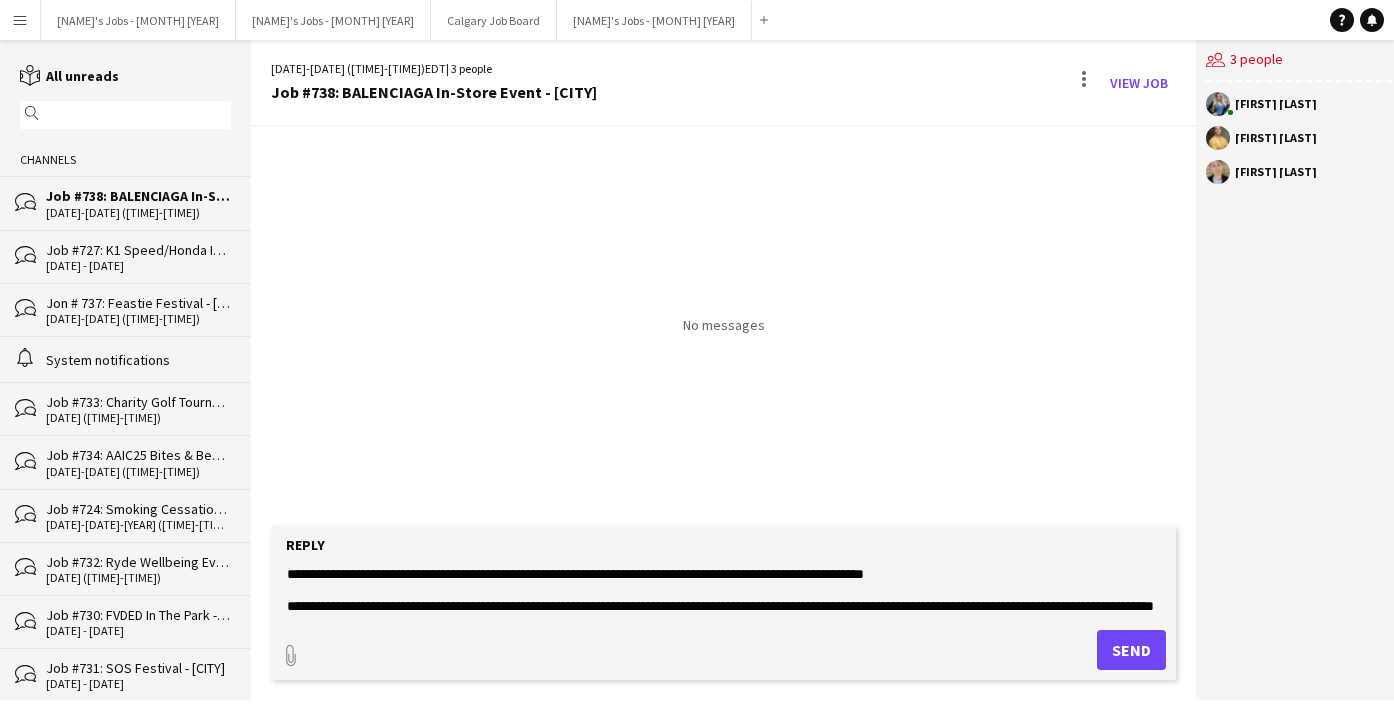 drag, startPoint x: 756, startPoint y: 606, endPoint x: 930, endPoint y: 587, distance: 175.03429 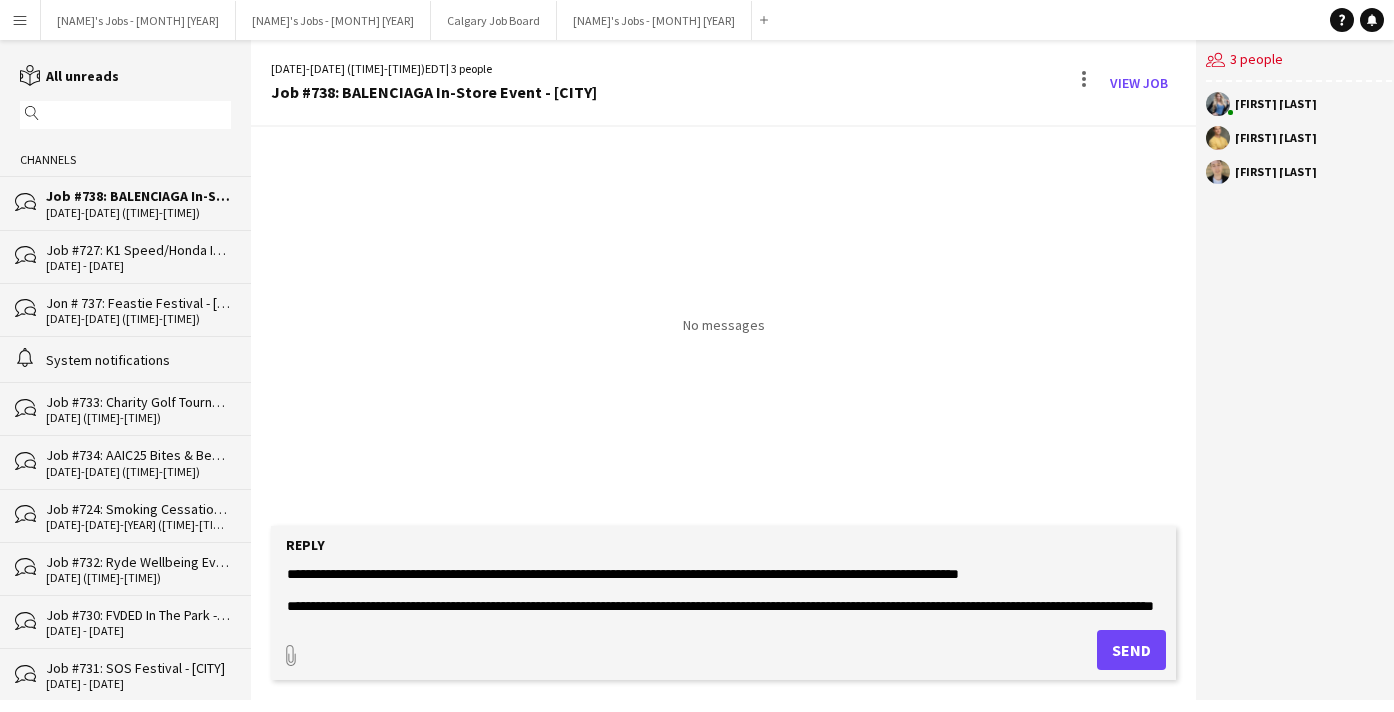 scroll, scrollTop: 0, scrollLeft: 0, axis: both 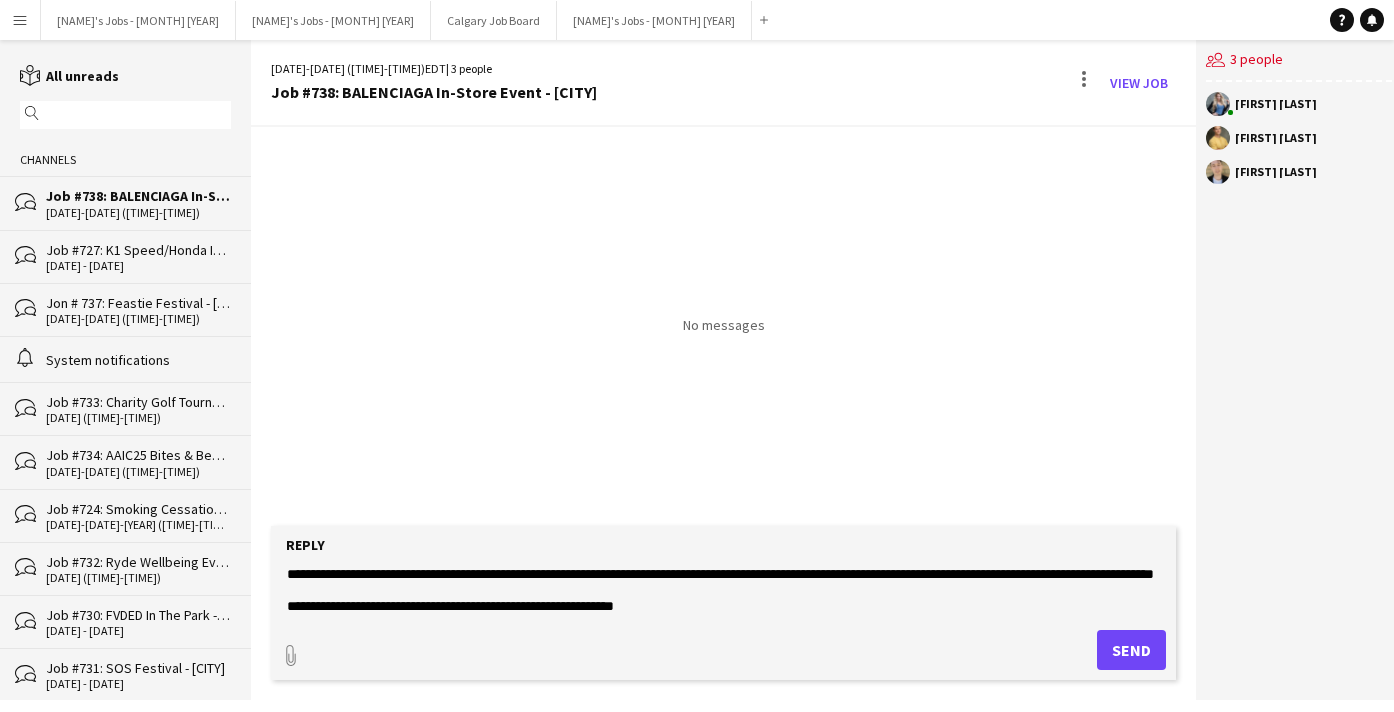 type on "*********" 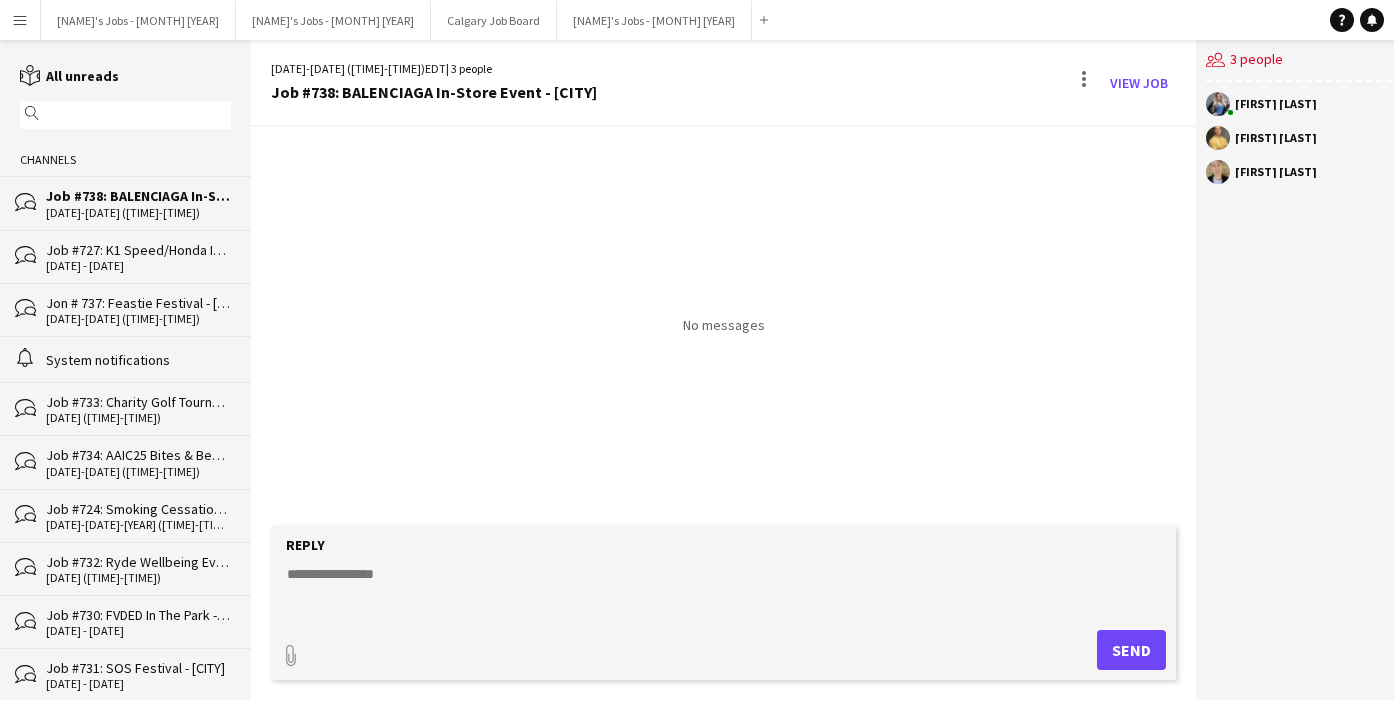 scroll, scrollTop: 0, scrollLeft: 0, axis: both 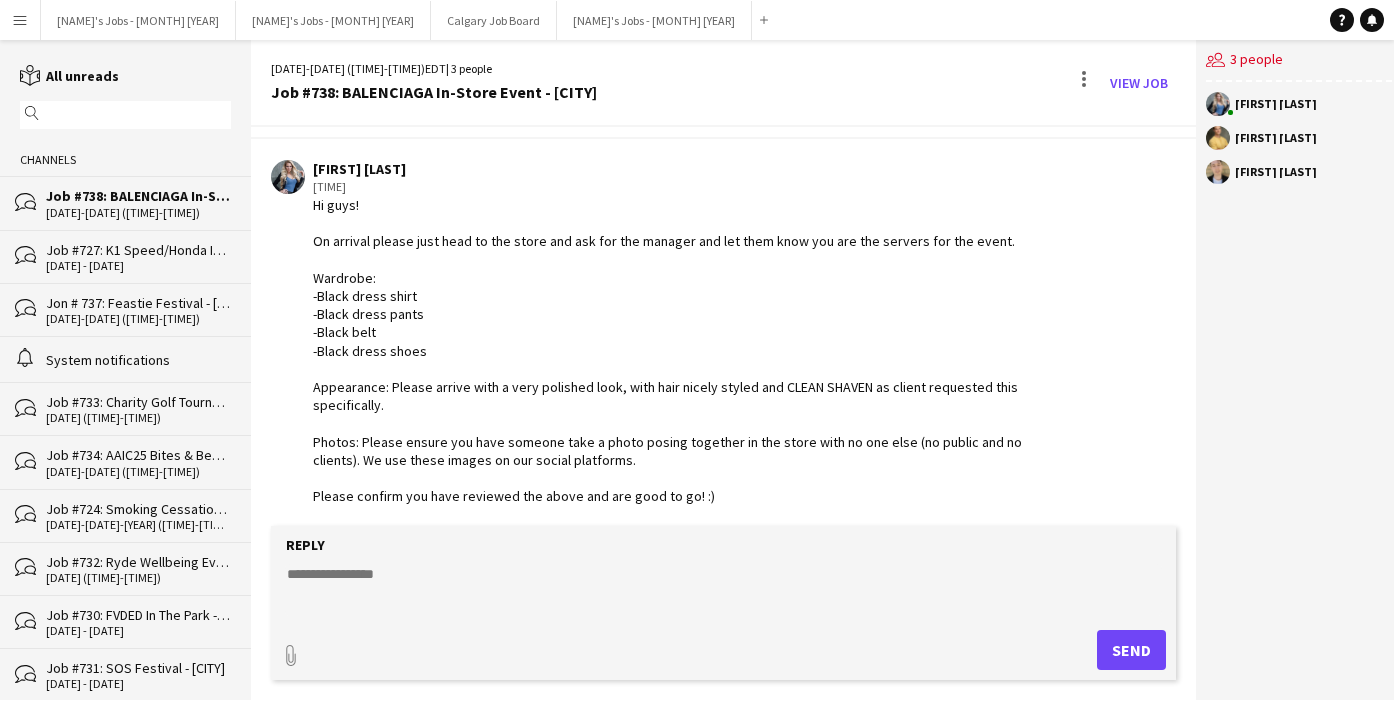 click on "Menu" at bounding box center (20, 20) 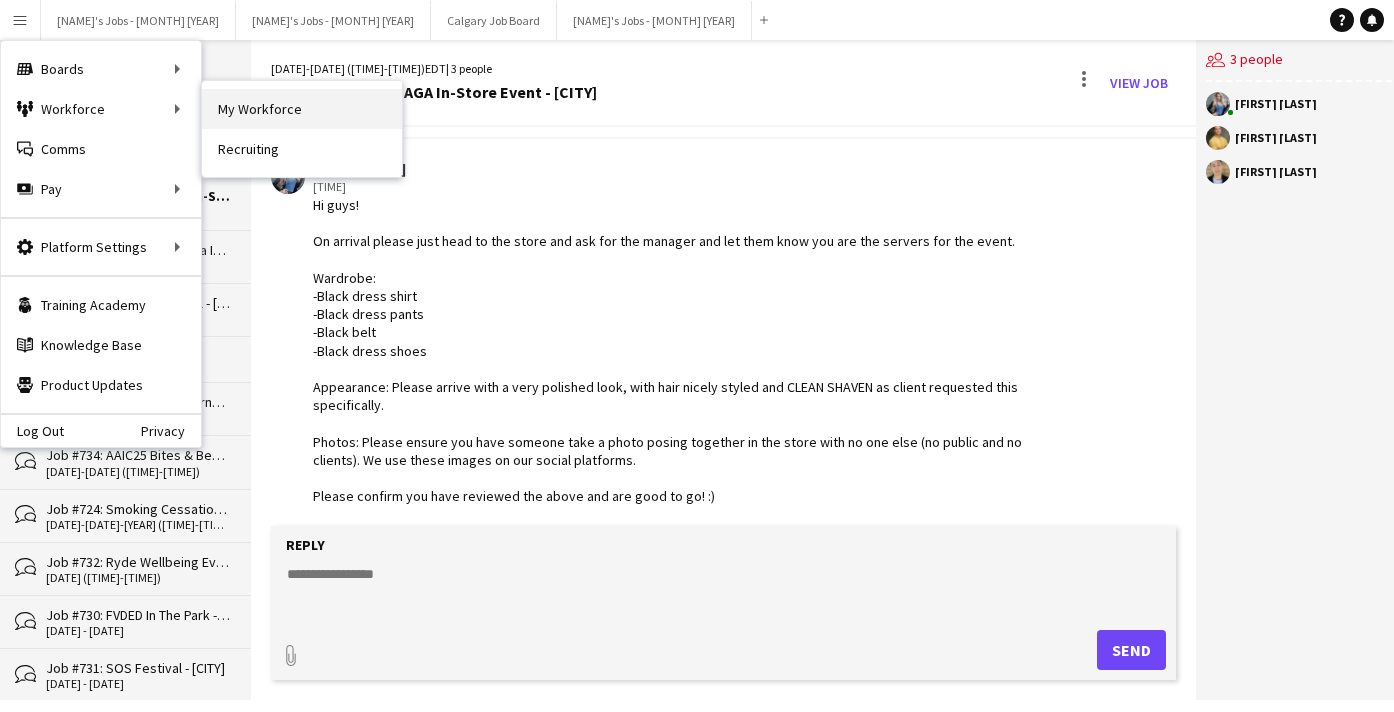 click on "My Workforce" at bounding box center (302, 109) 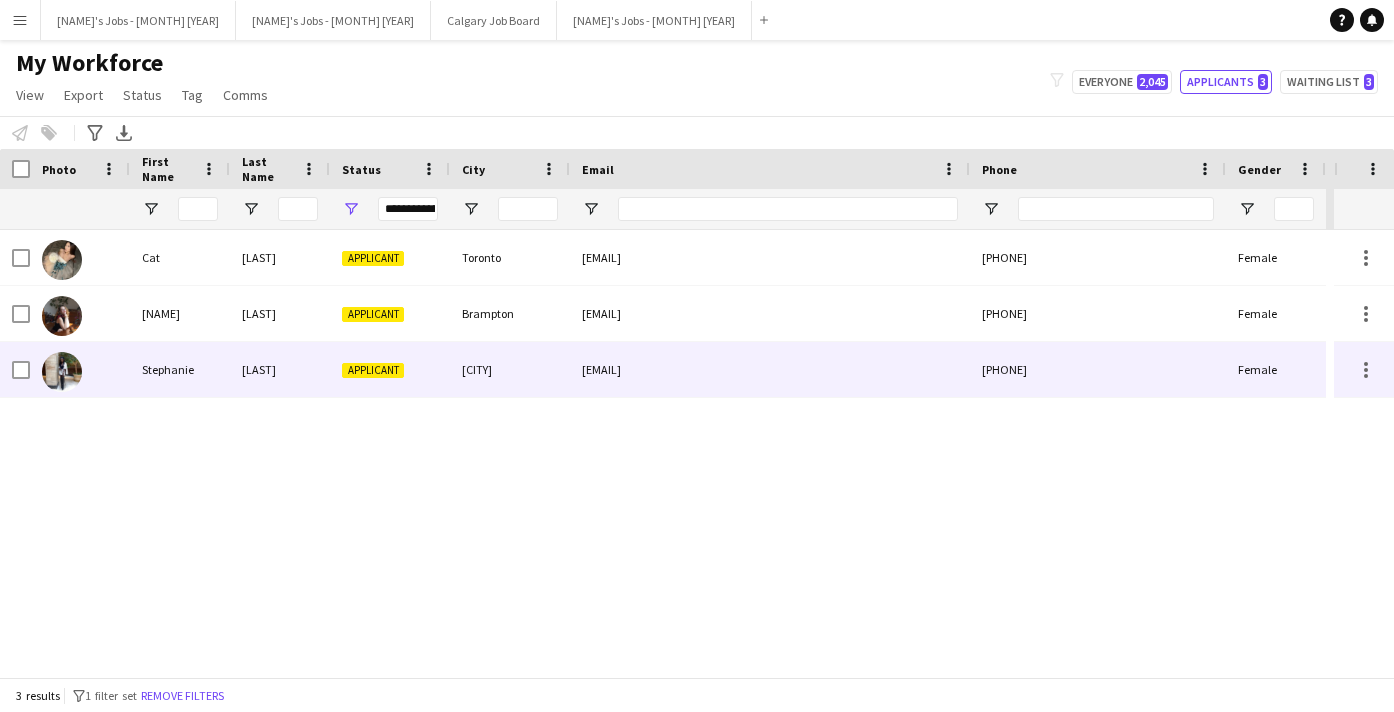 click on "[LAST]" at bounding box center (280, 369) 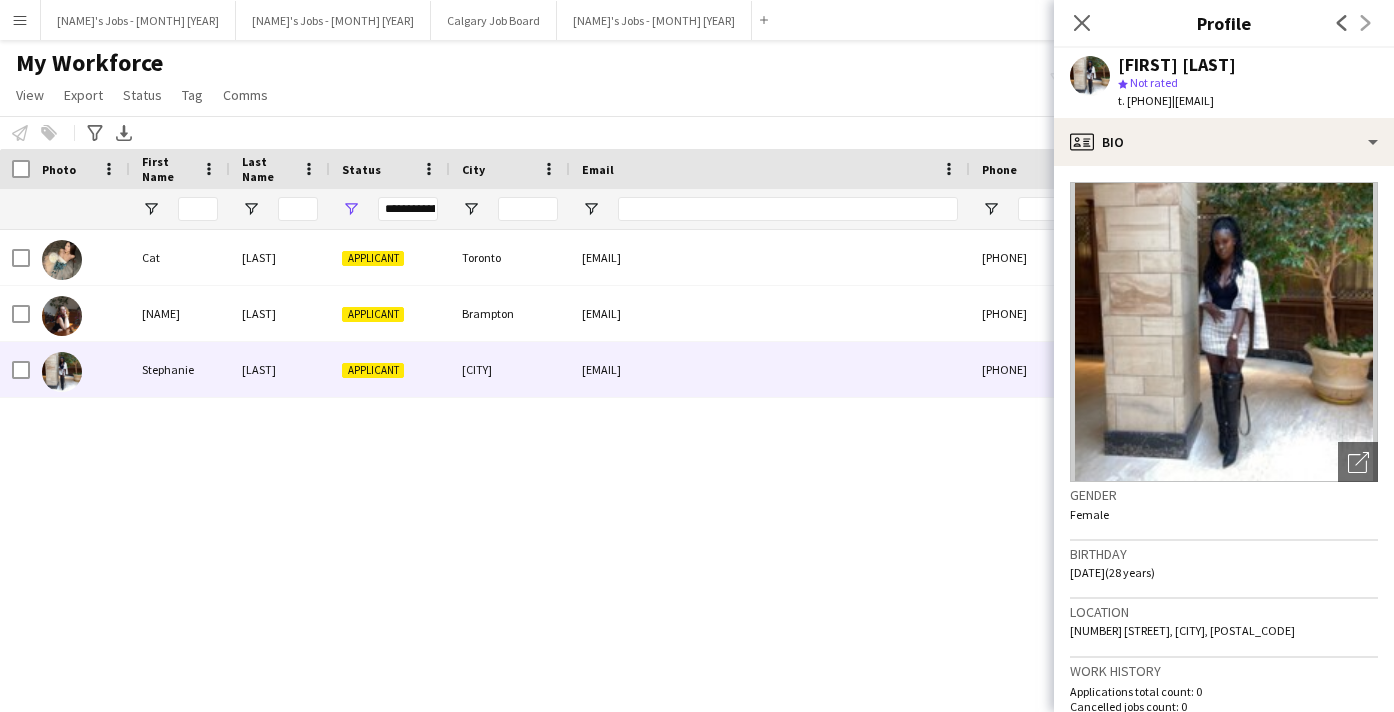 click on "My Workforce   View   Views  Default view Active New view Update view Delete view Edit name Customise view Customise filters Reset Filters Reset View Reset All  Export  New starters report Export as XLSX Export as PDF  Status  Edit  Tag  New tag Edit tag Add to tag Untag Tag chat Tag share page  Comms  Send notification
filter-1
Everyone   2,045   Applicants   3   Waiting list   3" 